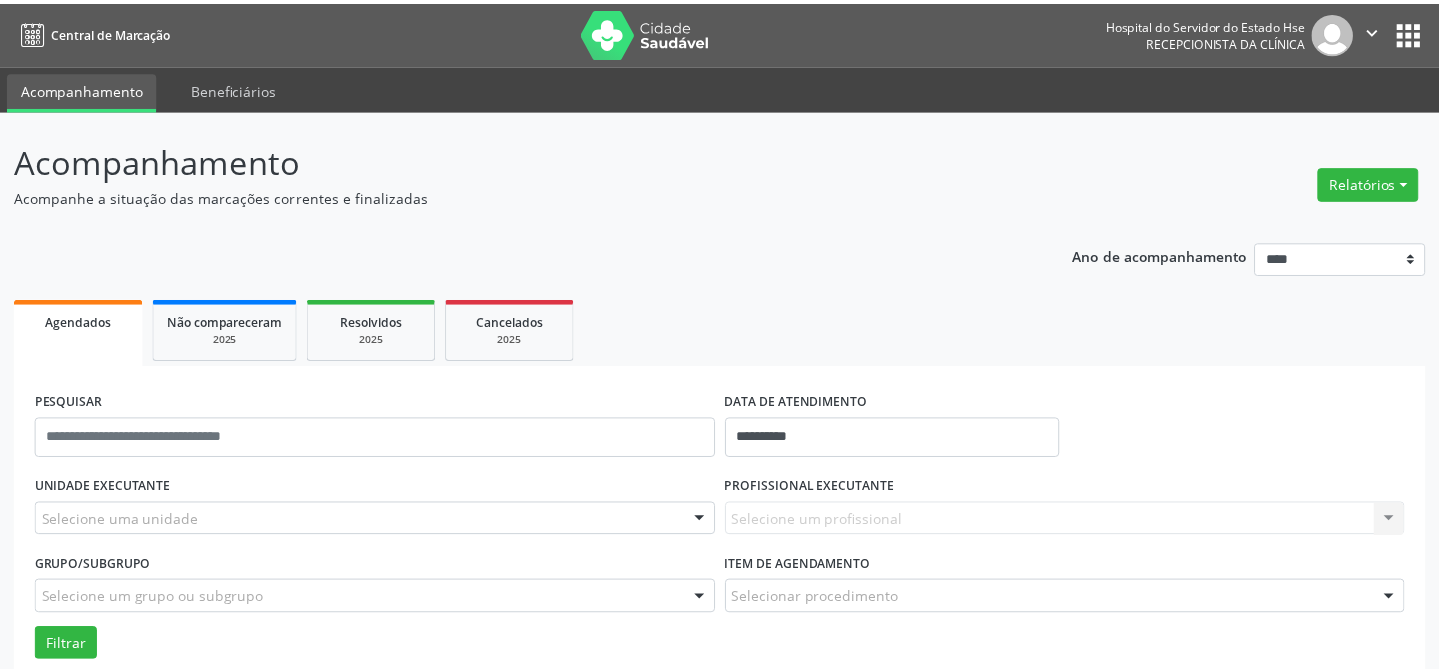 scroll, scrollTop: 0, scrollLeft: 0, axis: both 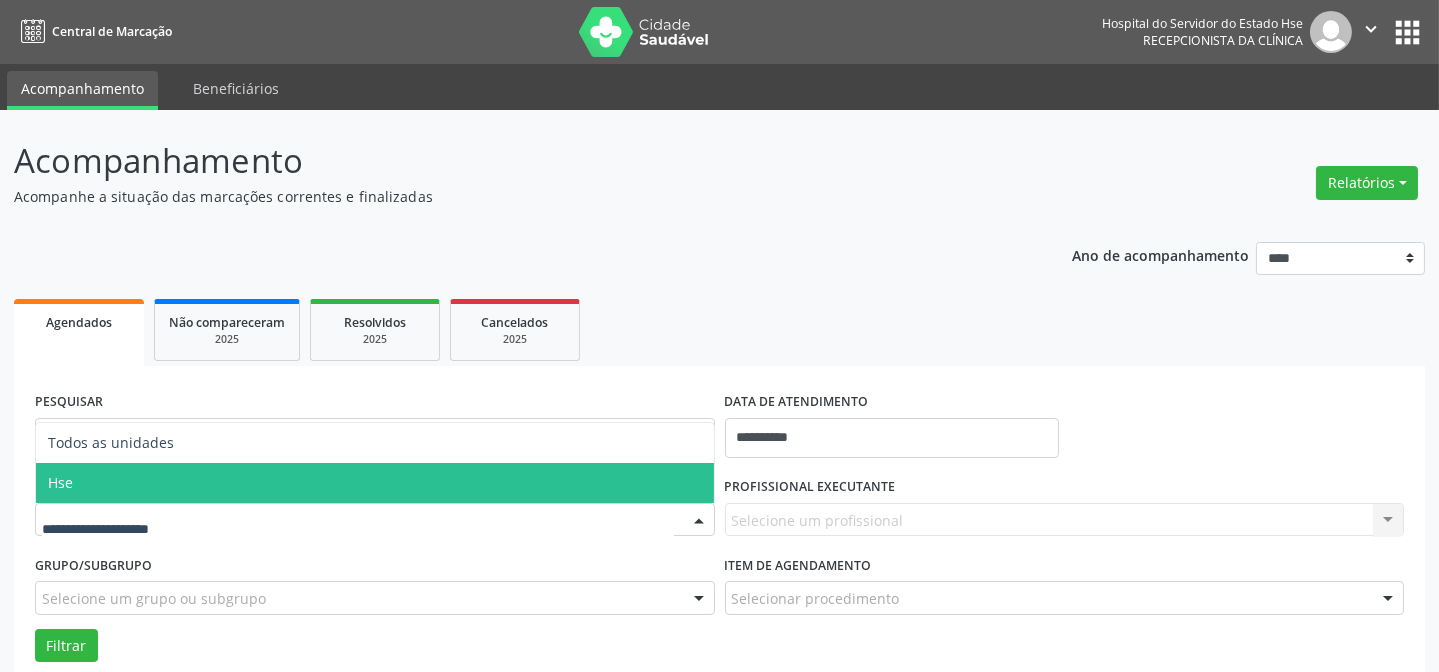 click on "Hse" at bounding box center (375, 483) 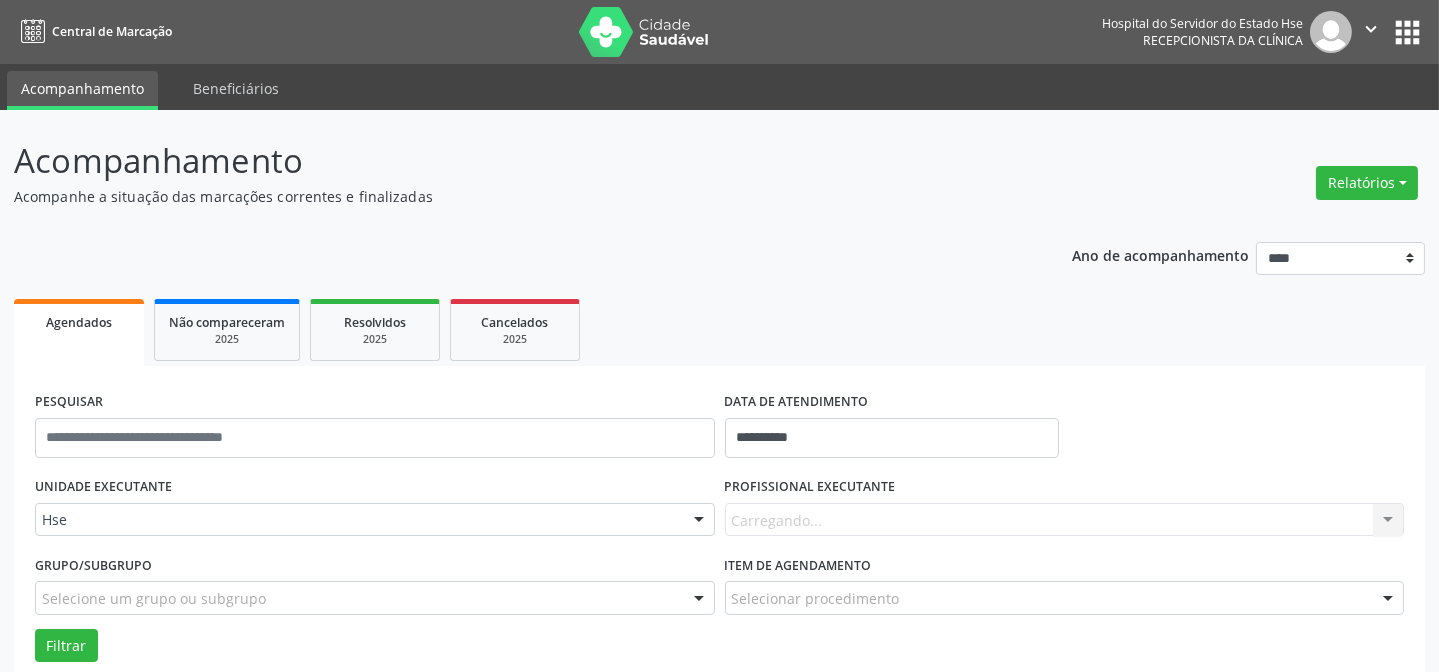 click on "Carregando...
Nenhum resultado encontrado para: "   "
Não há nenhuma opção para ser exibida." at bounding box center [1065, 520] 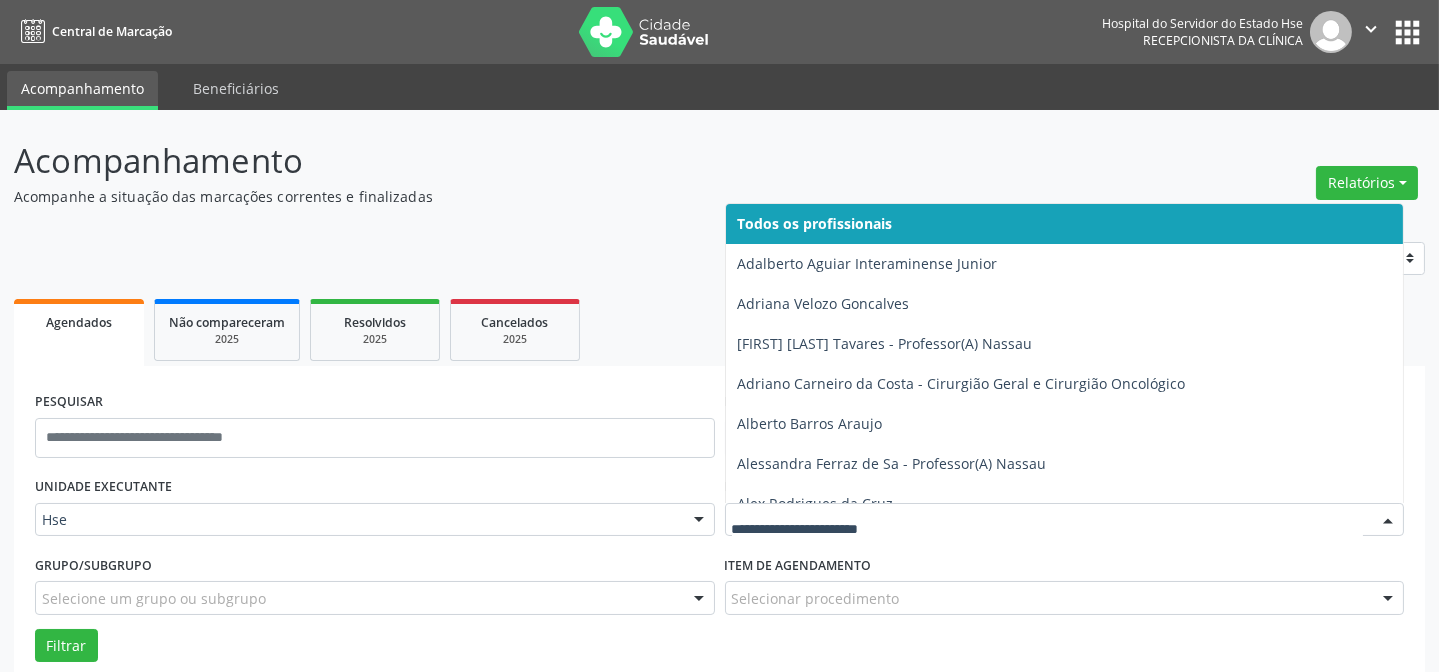 click at bounding box center (1065, 520) 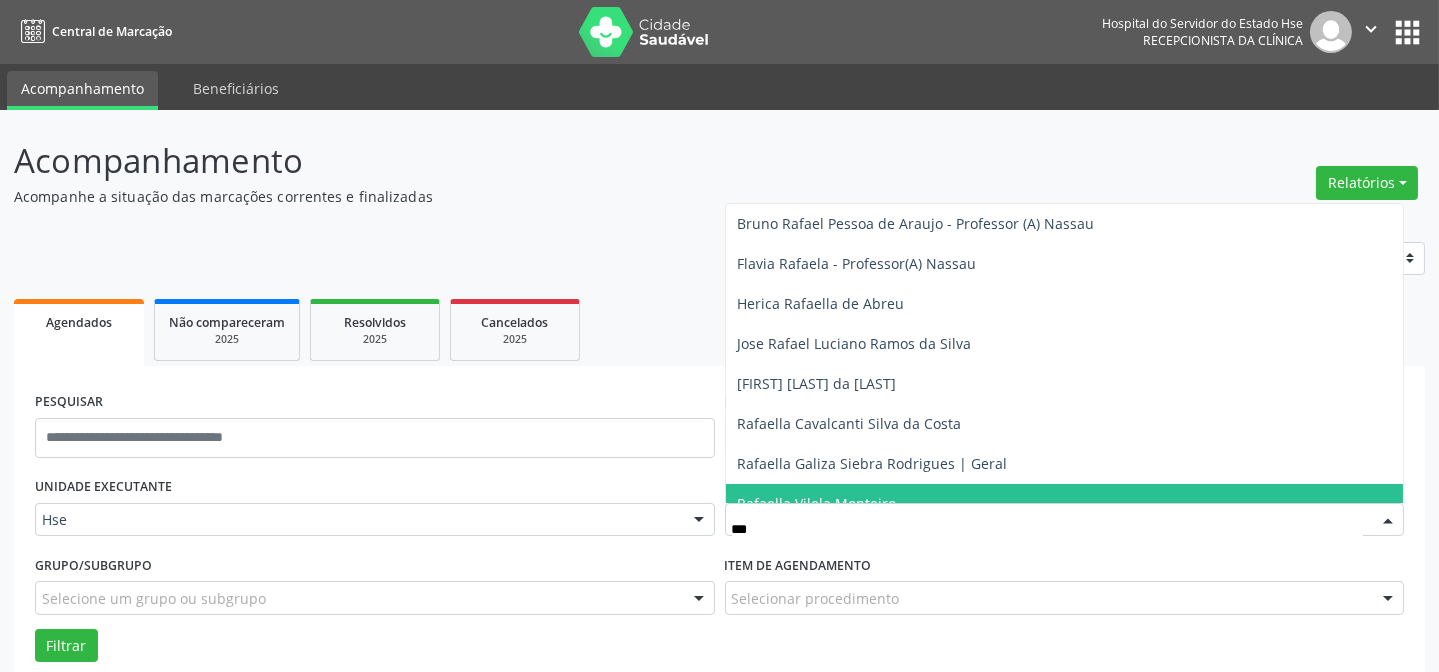 type on "****" 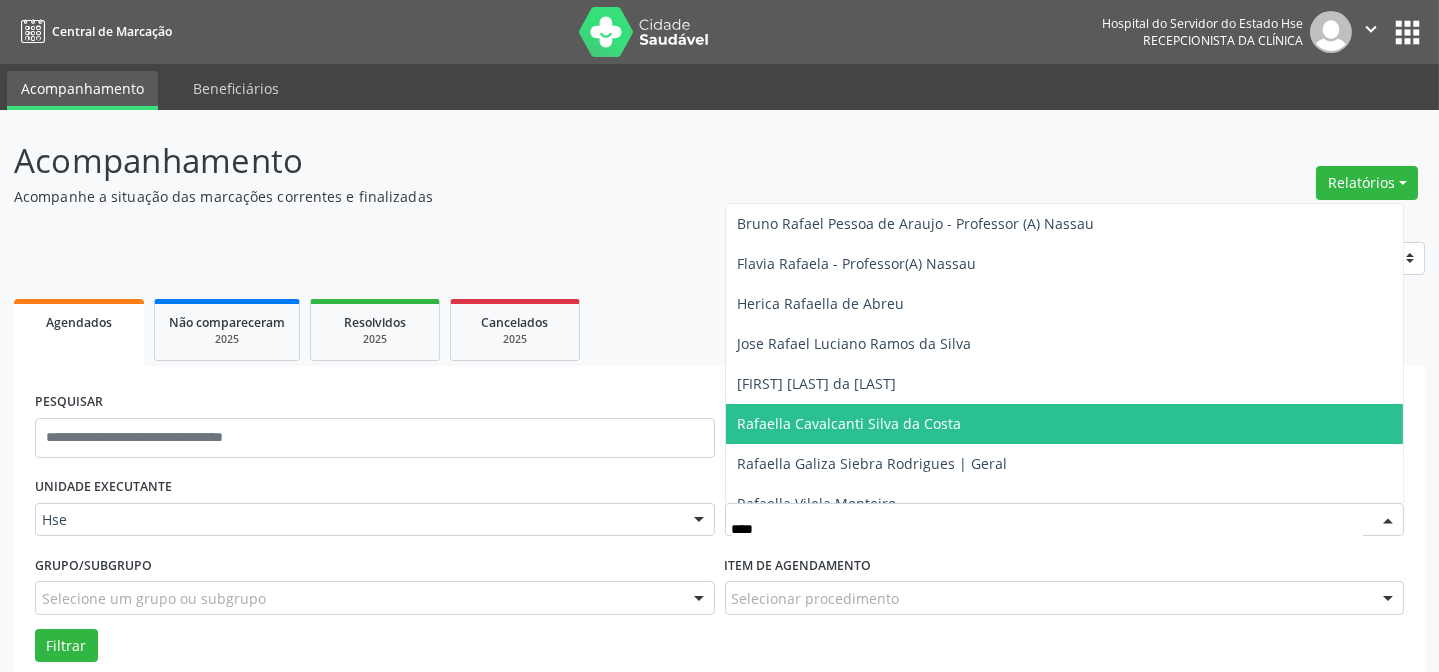 click on "Rafaella Cavalcanti Silva da Costa" at bounding box center (850, 423) 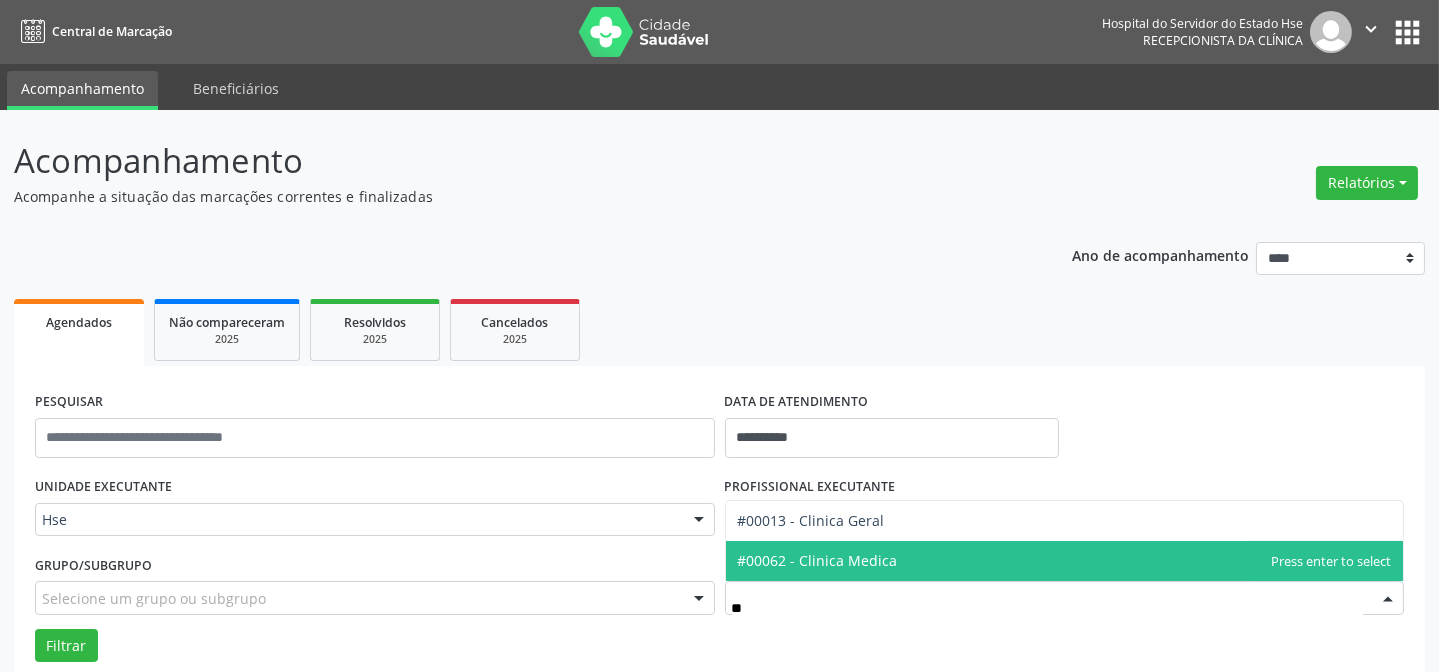 type on "***" 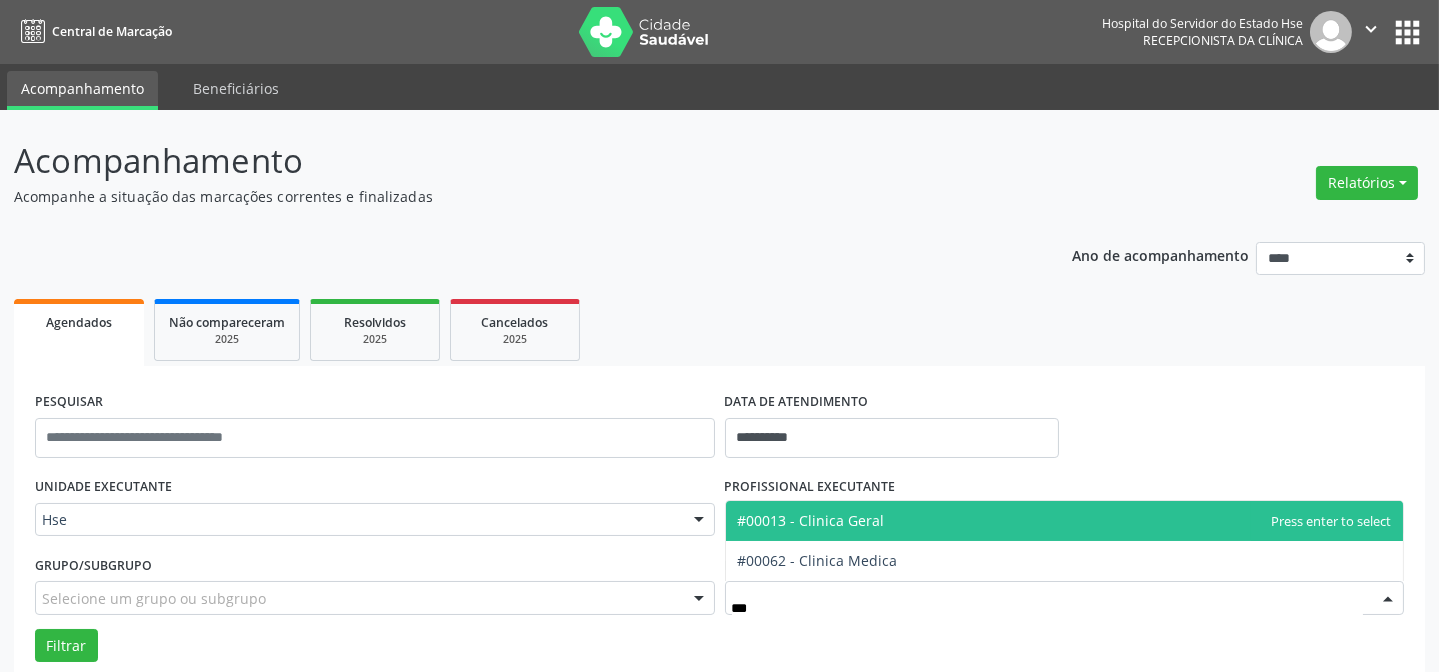 click on "#00013 - Clinica Geral" at bounding box center (811, 520) 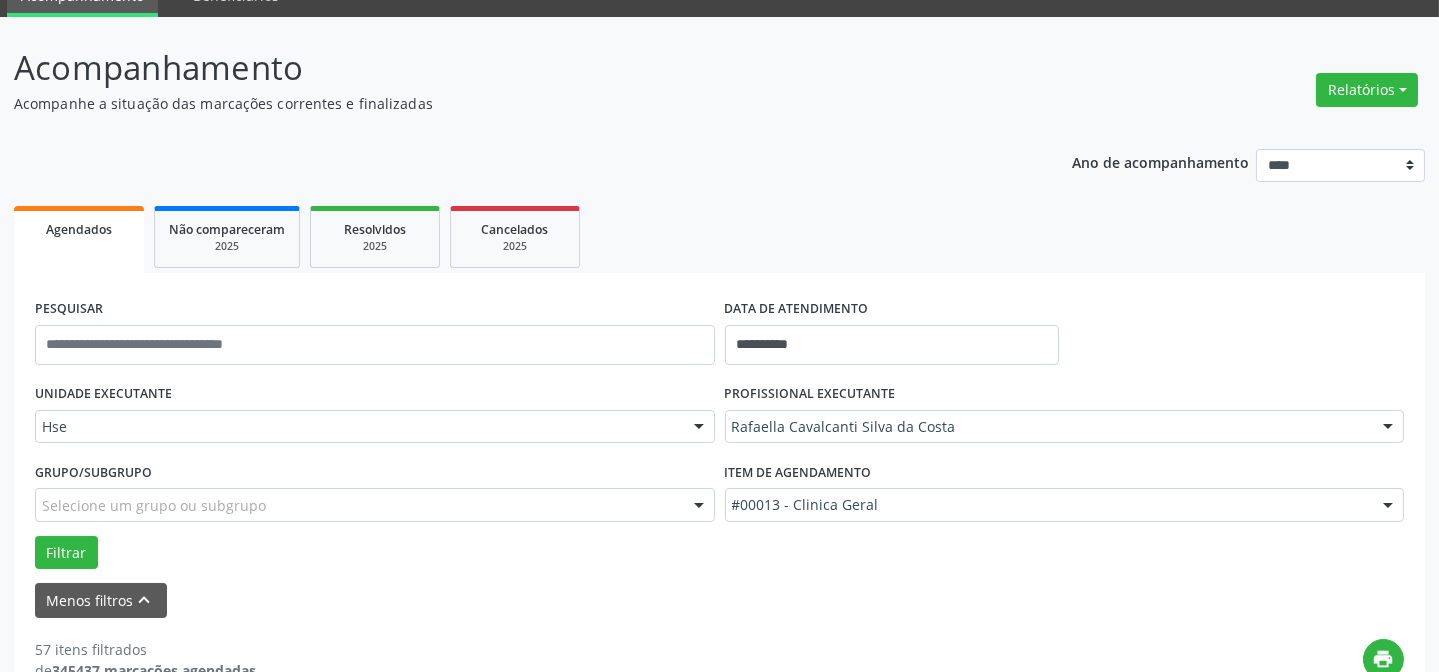 scroll, scrollTop: 272, scrollLeft: 0, axis: vertical 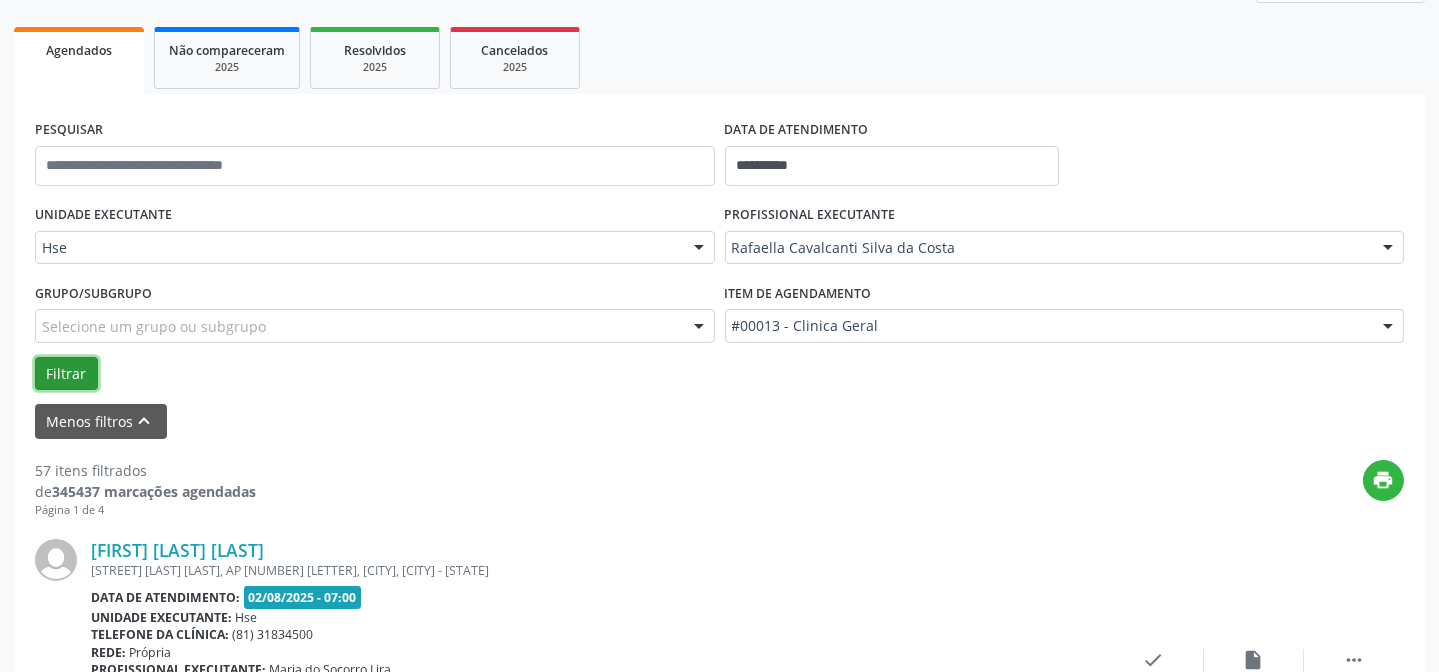 click on "Filtrar" at bounding box center [66, 374] 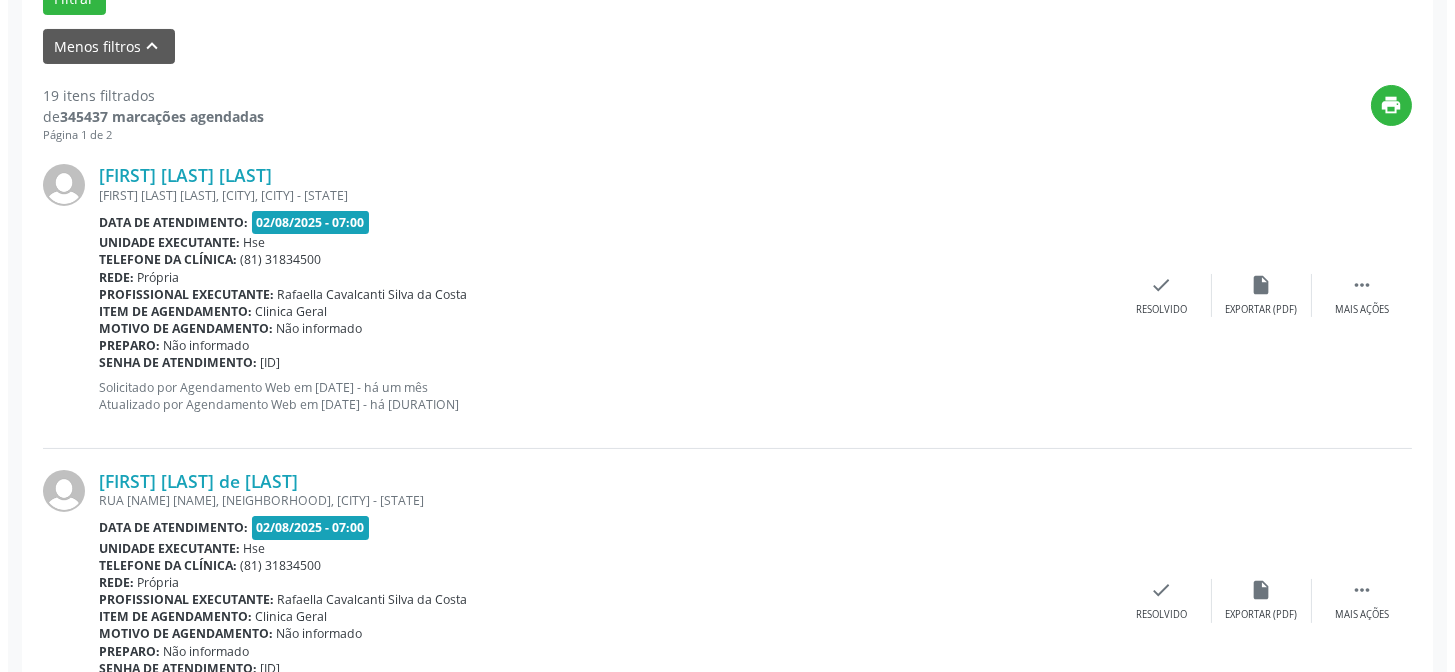 scroll, scrollTop: 636, scrollLeft: 0, axis: vertical 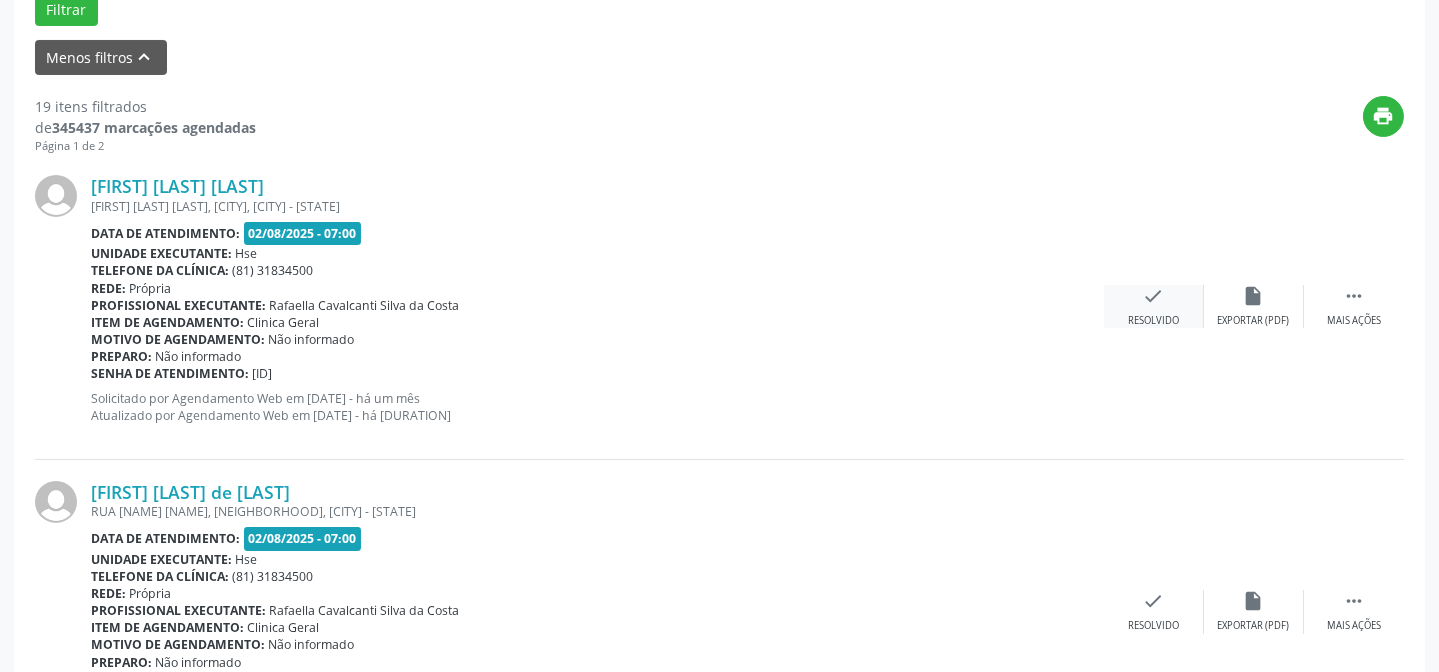 click on "check
Resolvido" at bounding box center (1154, 306) 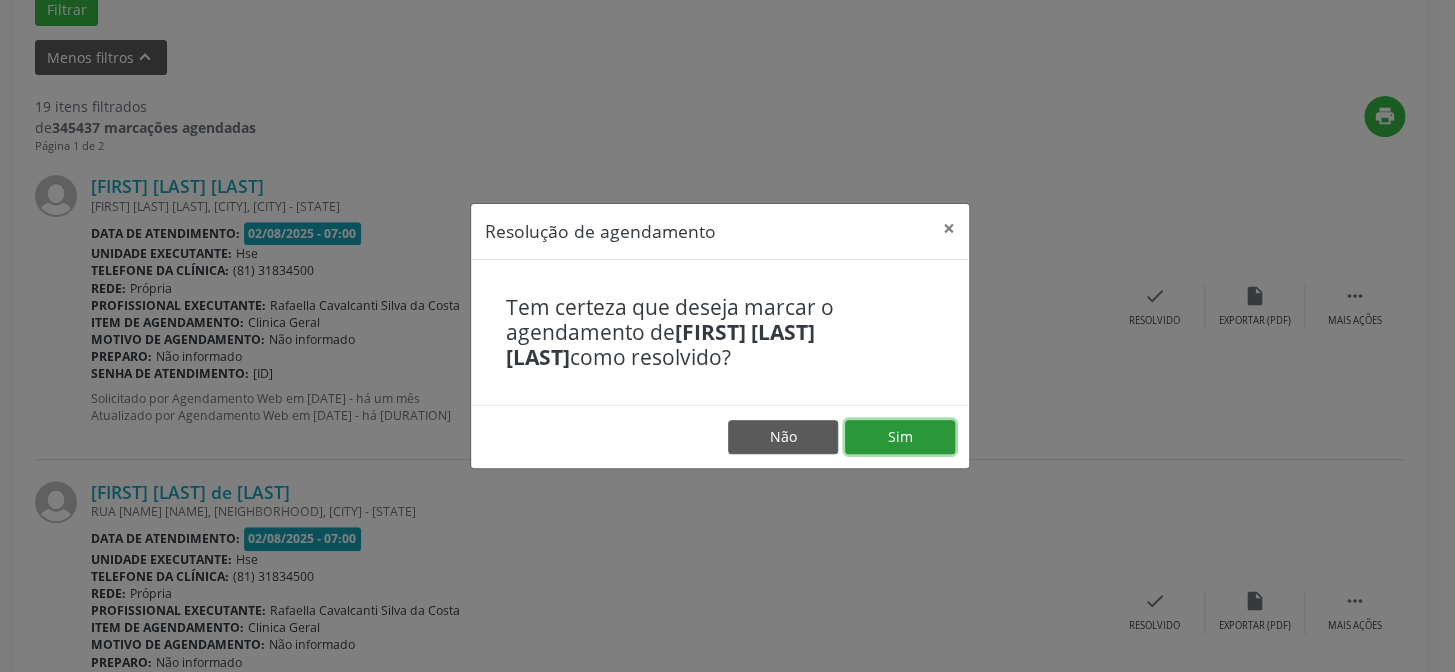 click on "Sim" at bounding box center [900, 437] 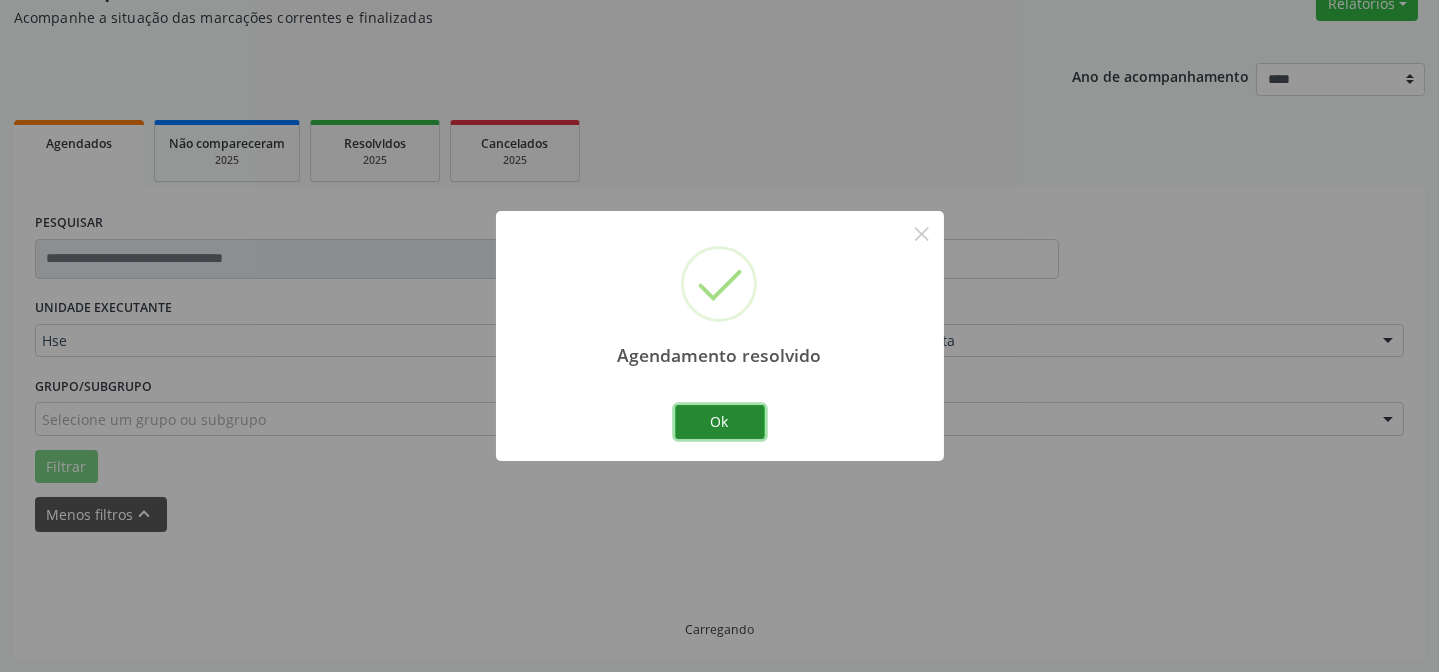 click on "Ok" at bounding box center (720, 422) 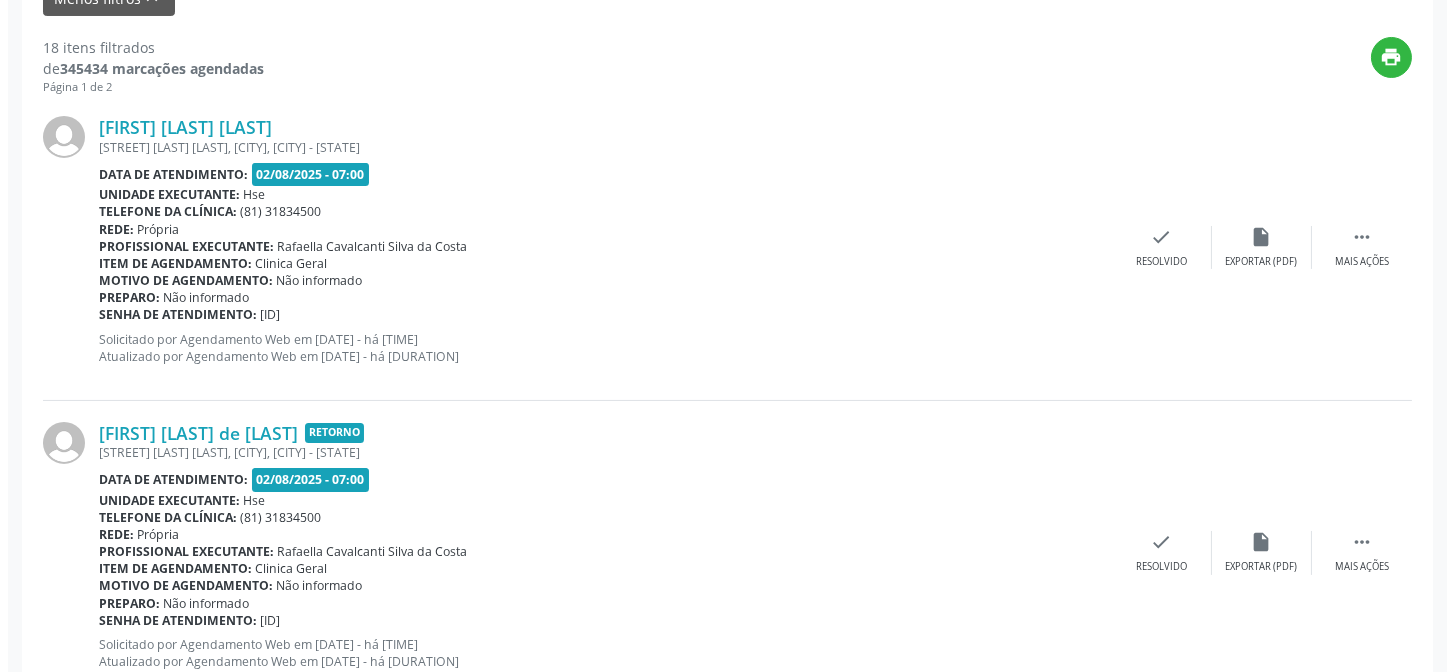 scroll, scrollTop: 727, scrollLeft: 0, axis: vertical 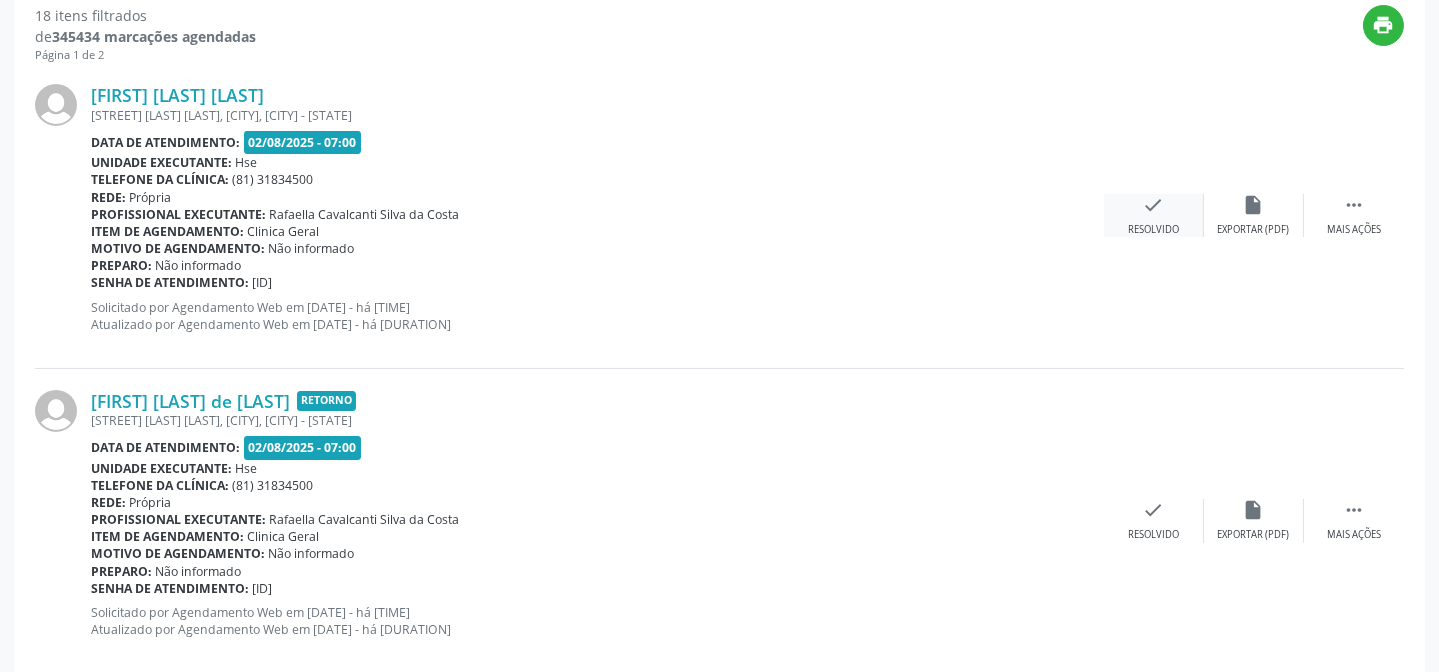 click on "Resolvido" at bounding box center [1153, 230] 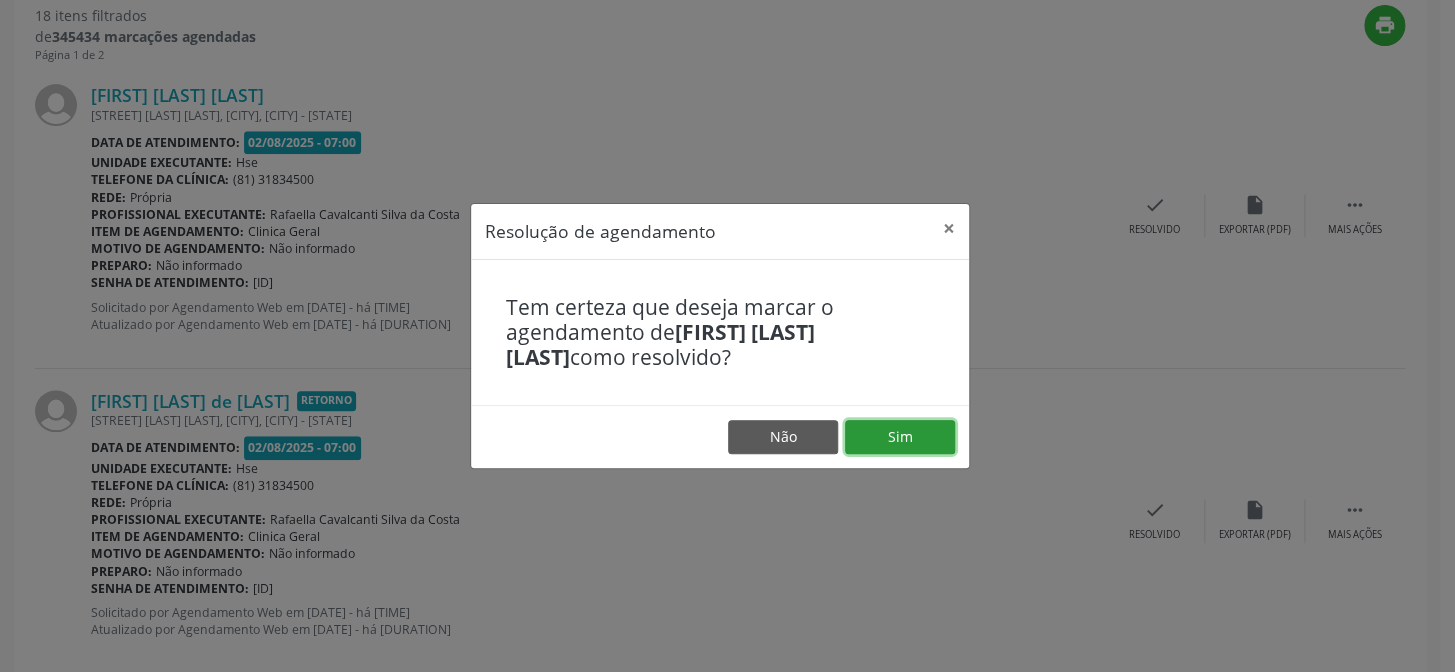 click on "Sim" at bounding box center (900, 437) 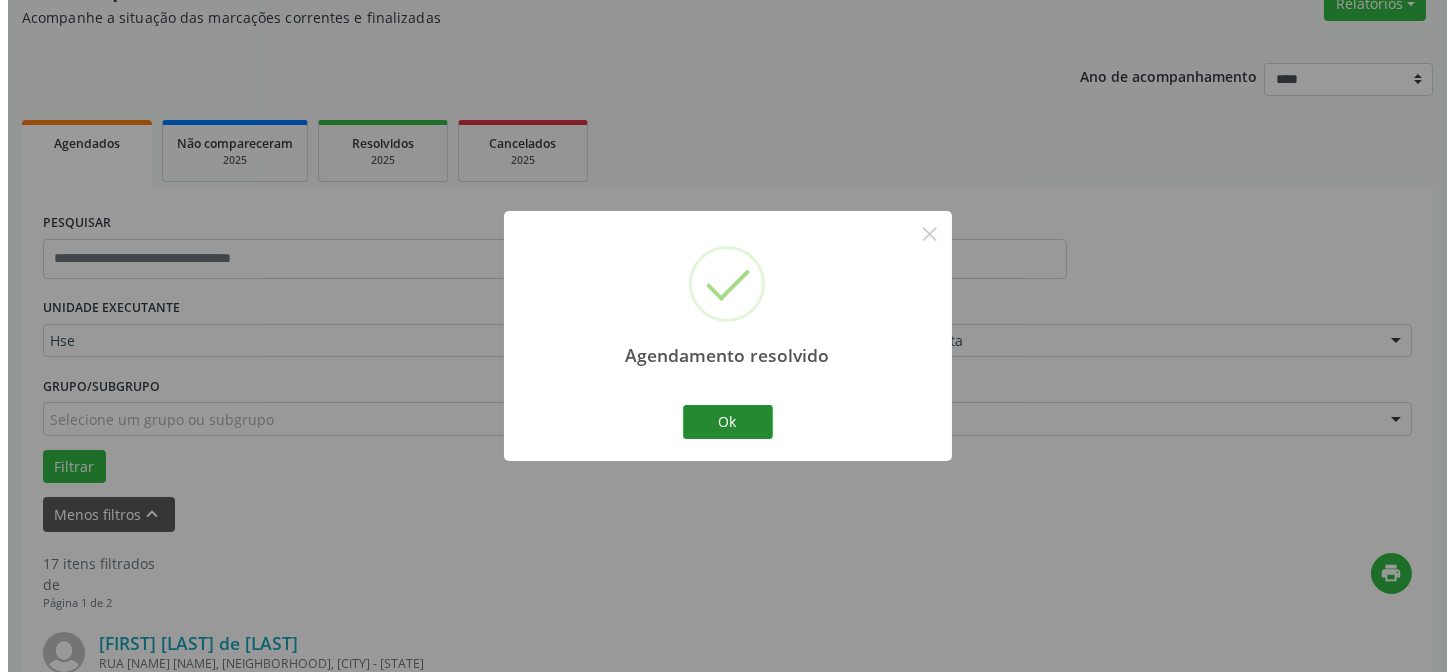 scroll, scrollTop: 727, scrollLeft: 0, axis: vertical 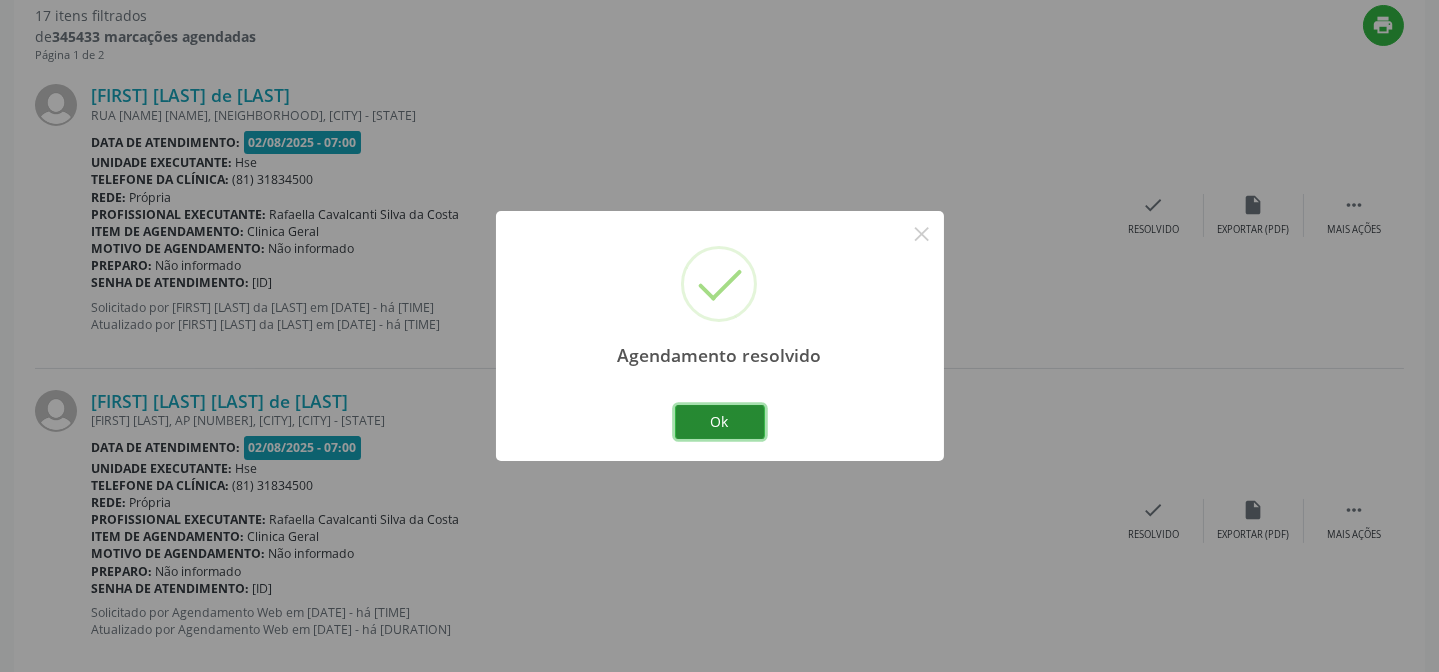 click on "Ok" at bounding box center (720, 422) 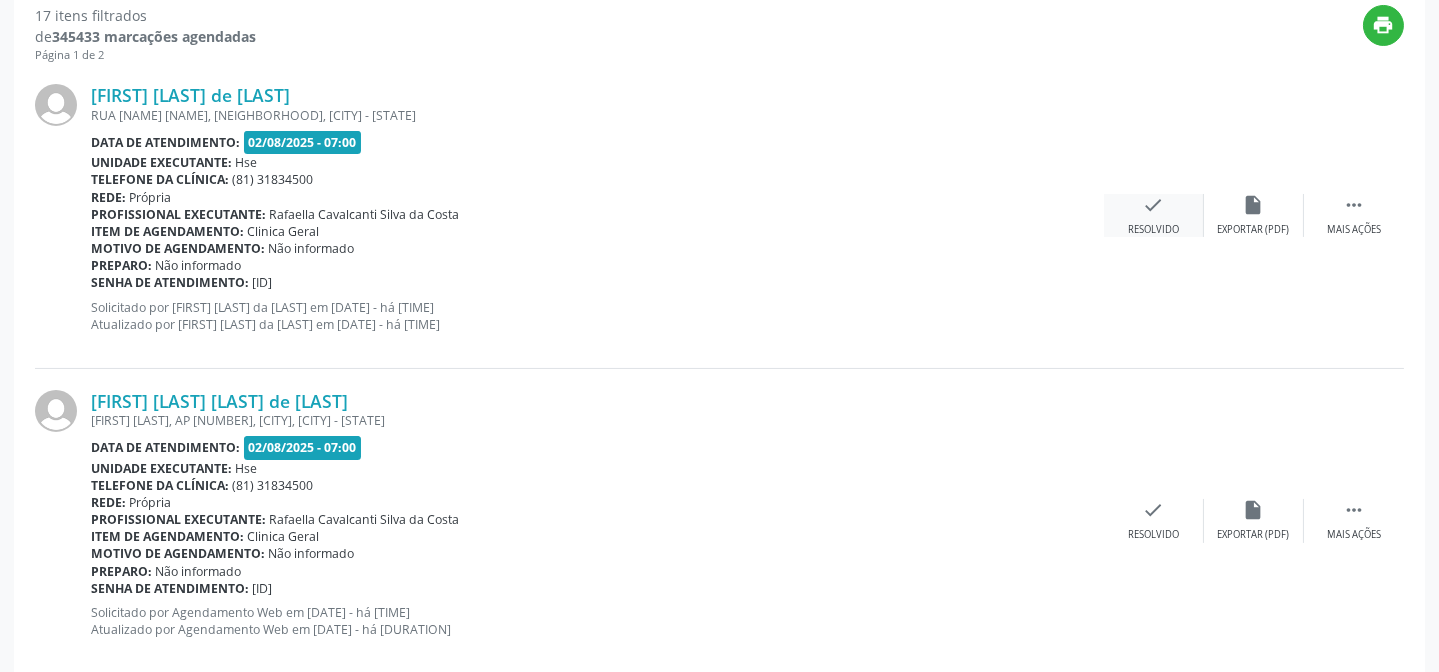 click on "Resolvido" at bounding box center (1153, 230) 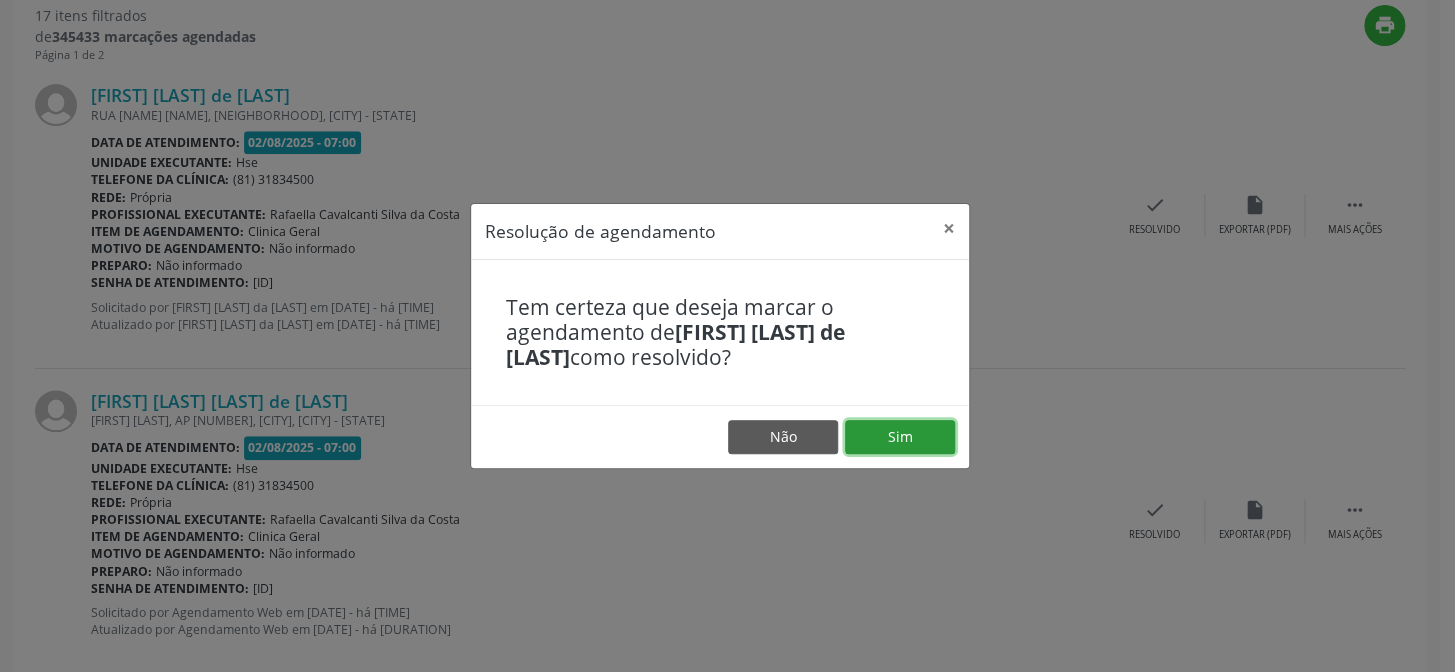 click on "Sim" at bounding box center [900, 437] 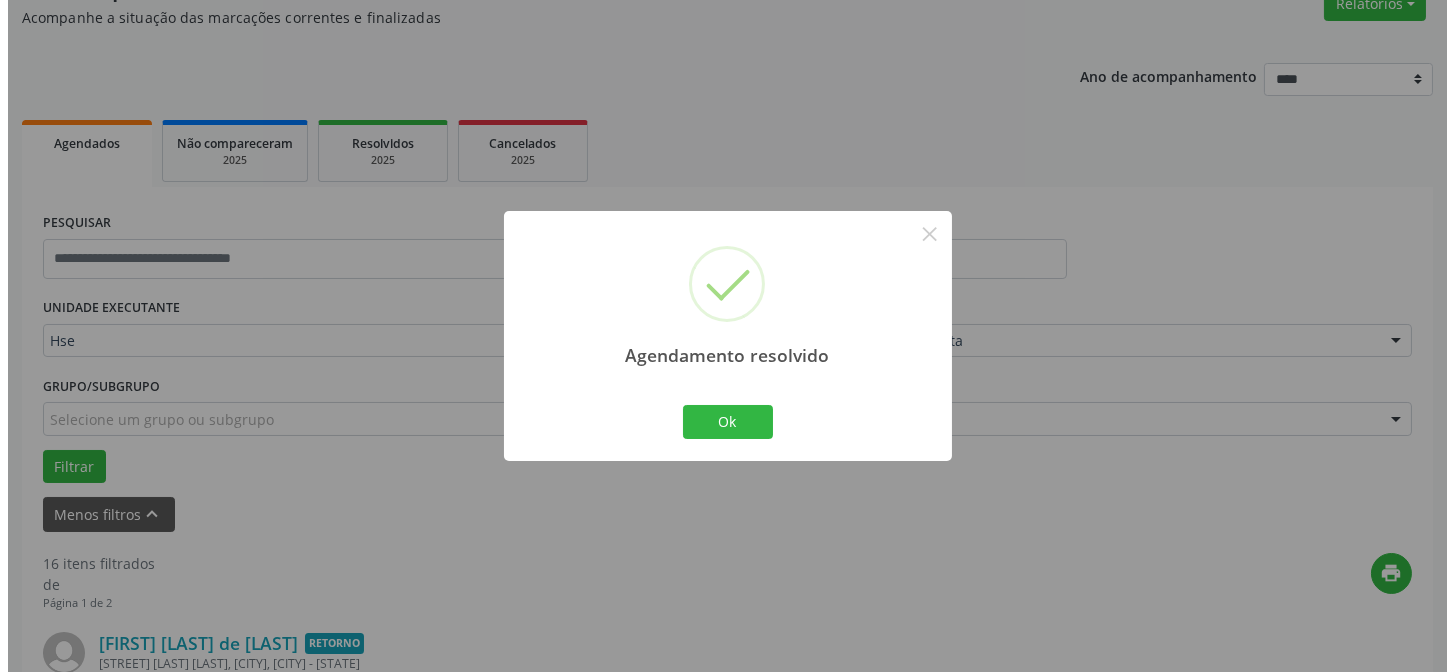 scroll, scrollTop: 727, scrollLeft: 0, axis: vertical 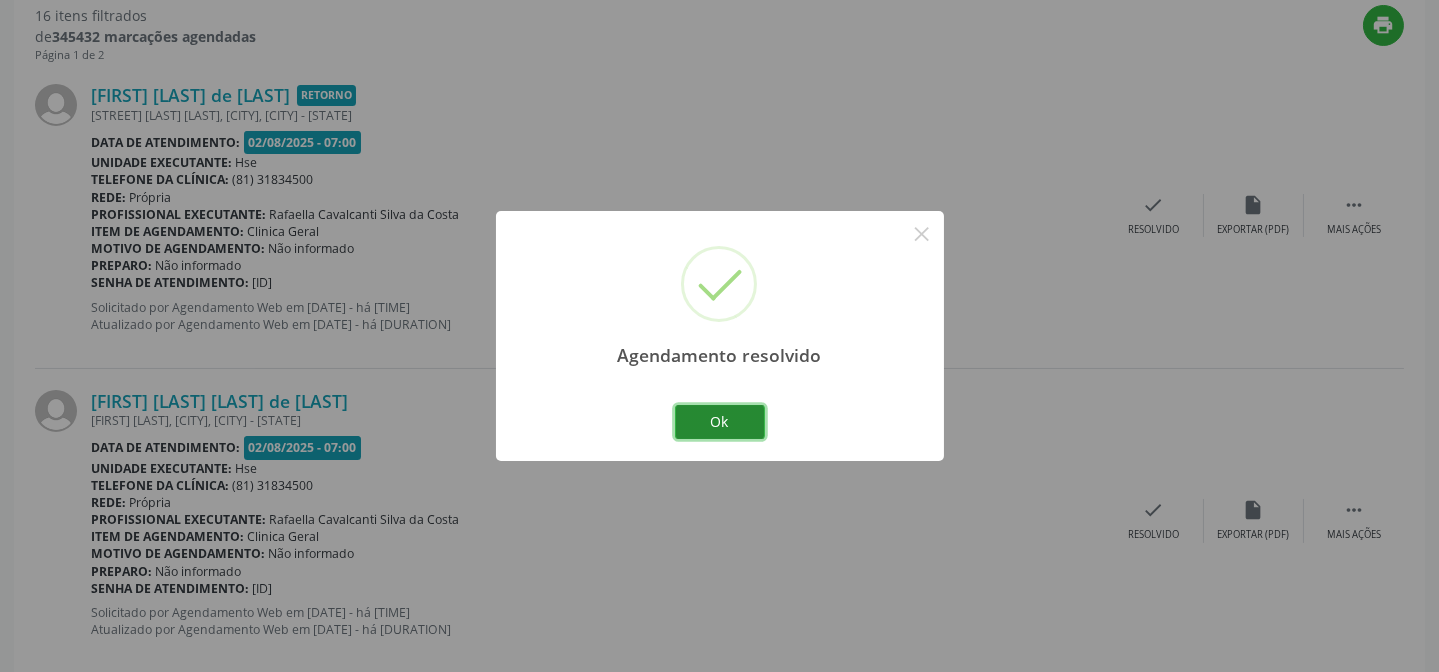 click on "Ok" at bounding box center [720, 422] 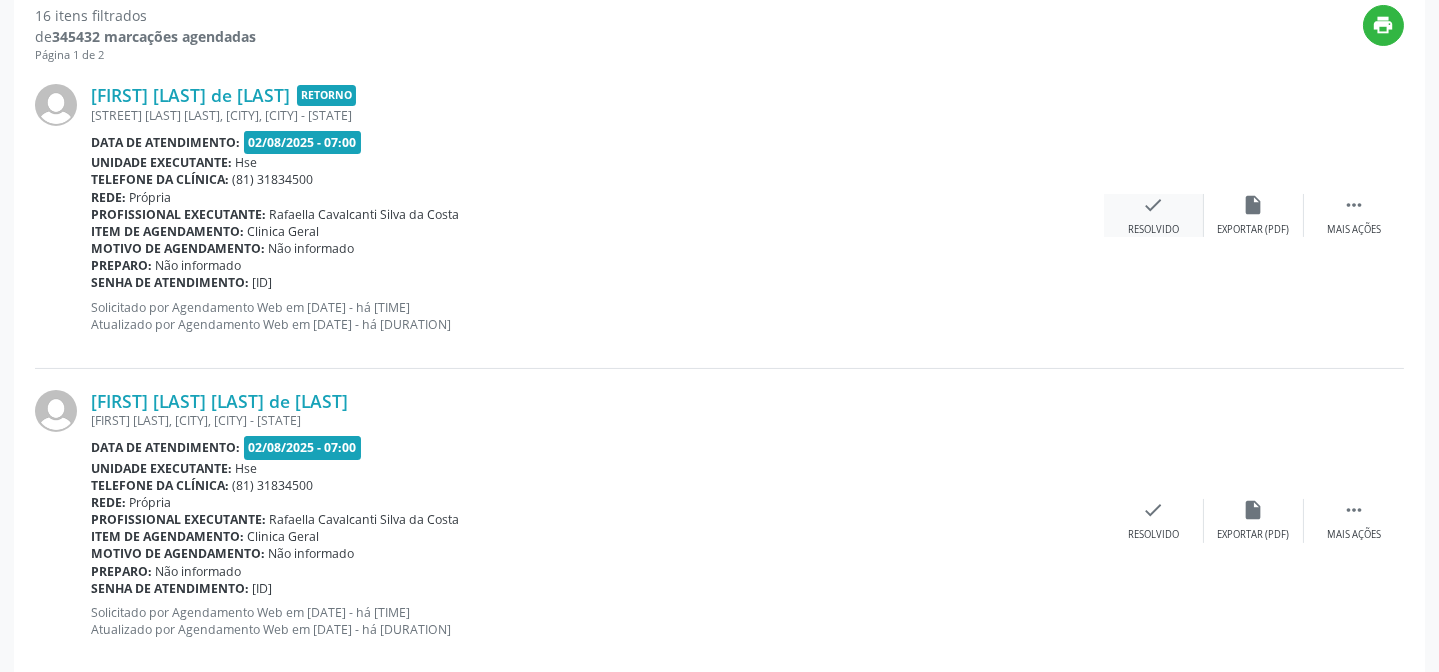 click on "check
Resolvido" at bounding box center [1154, 215] 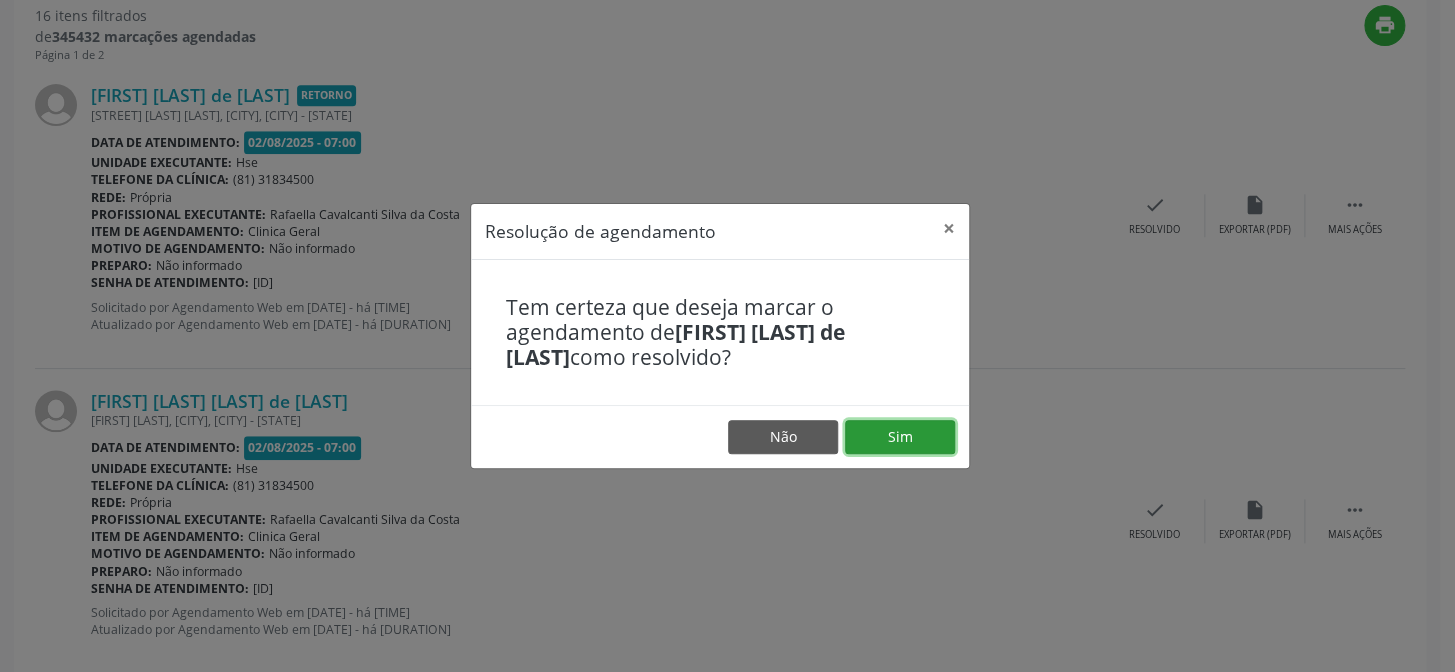 click on "Sim" at bounding box center (900, 437) 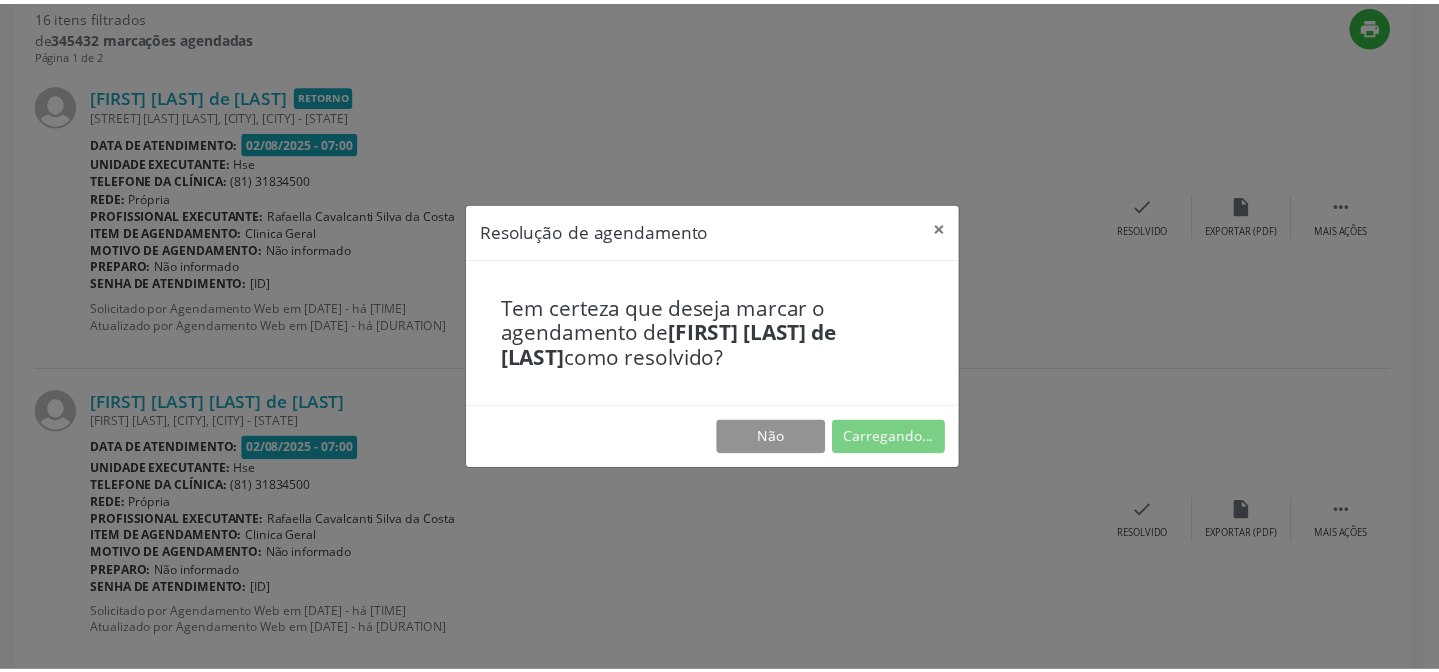 scroll, scrollTop: 179, scrollLeft: 0, axis: vertical 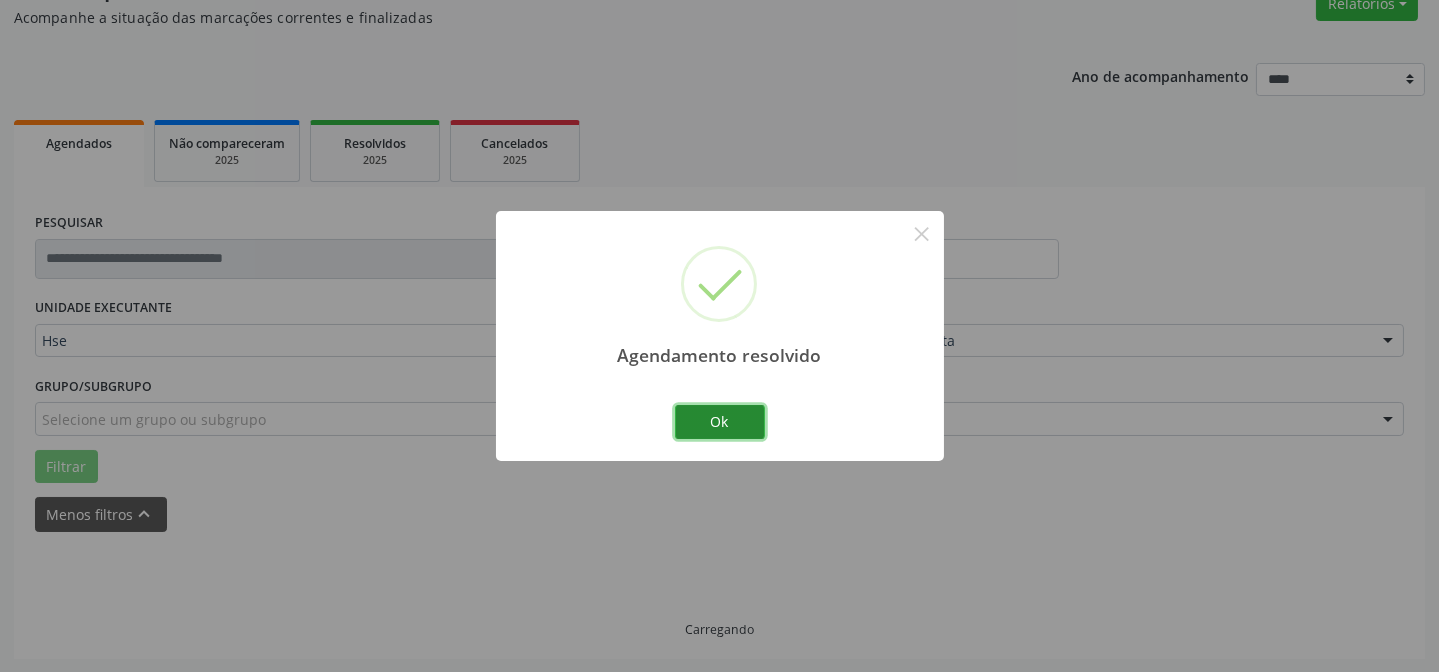 click on "Ok" at bounding box center (720, 422) 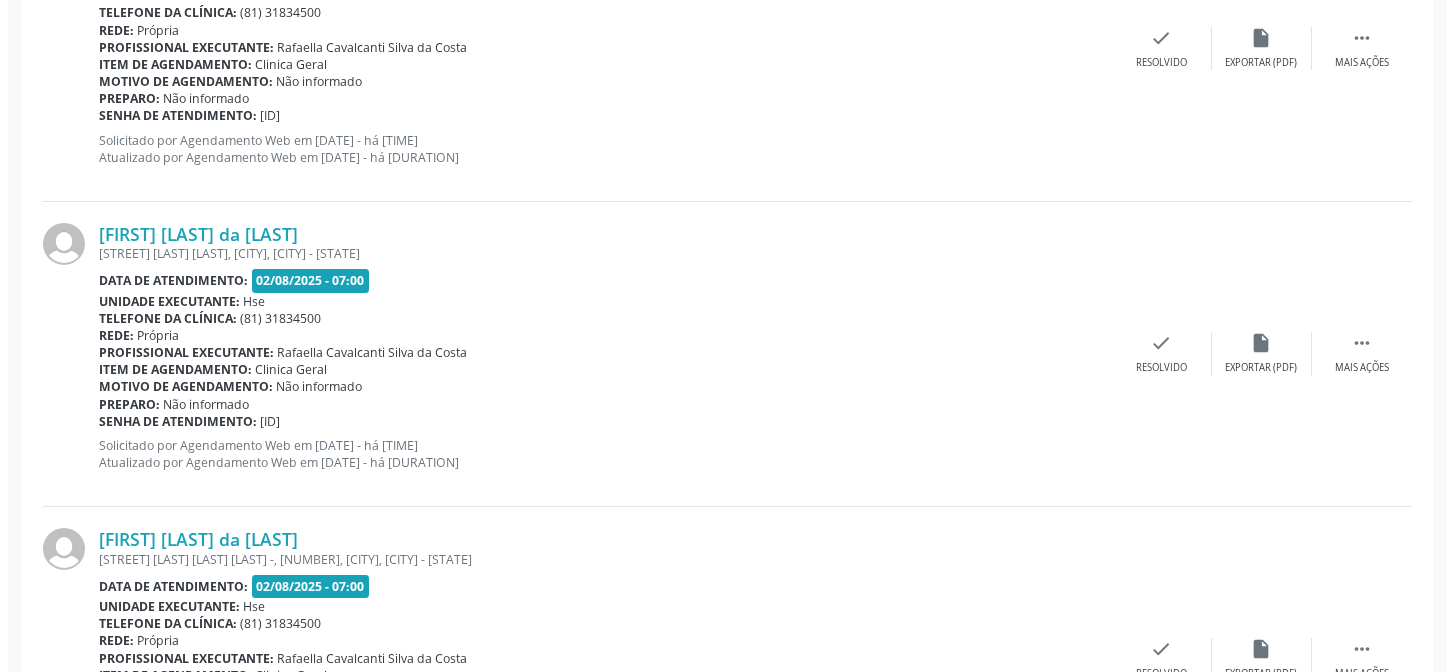 scroll, scrollTop: 927, scrollLeft: 0, axis: vertical 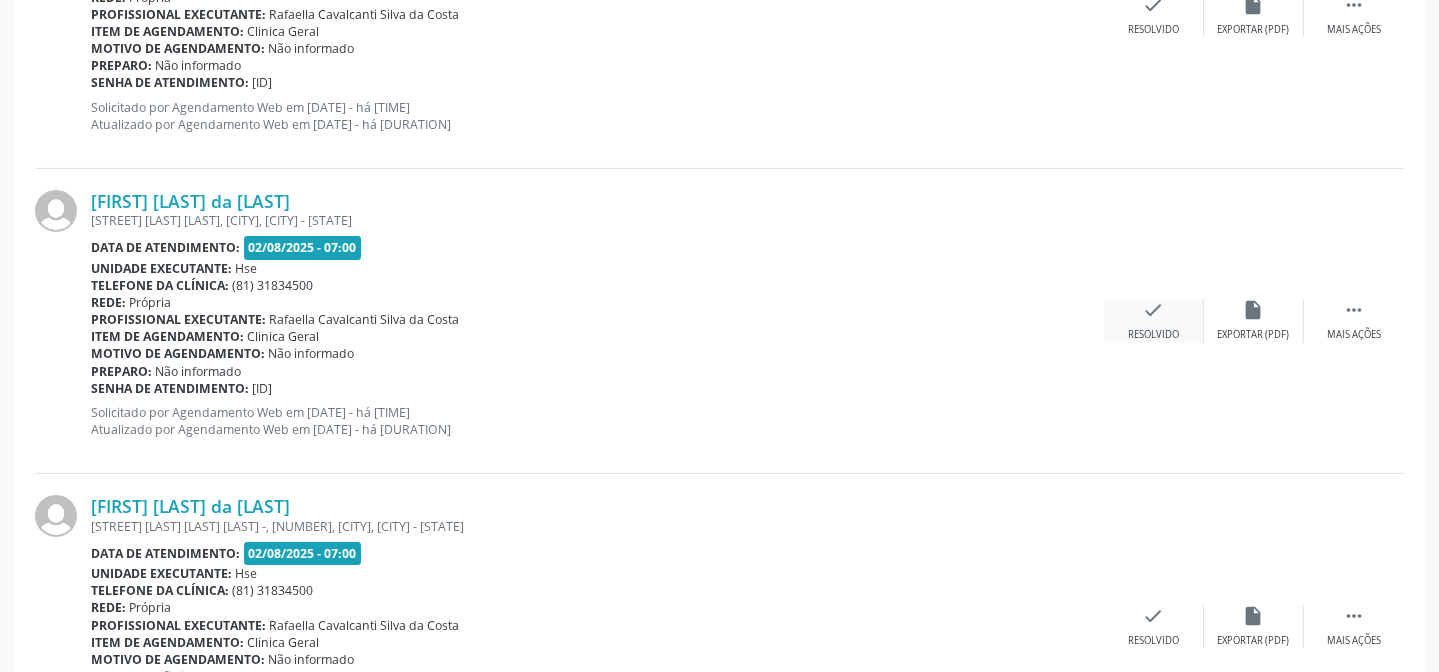 click on "Resolvido" at bounding box center (1153, 335) 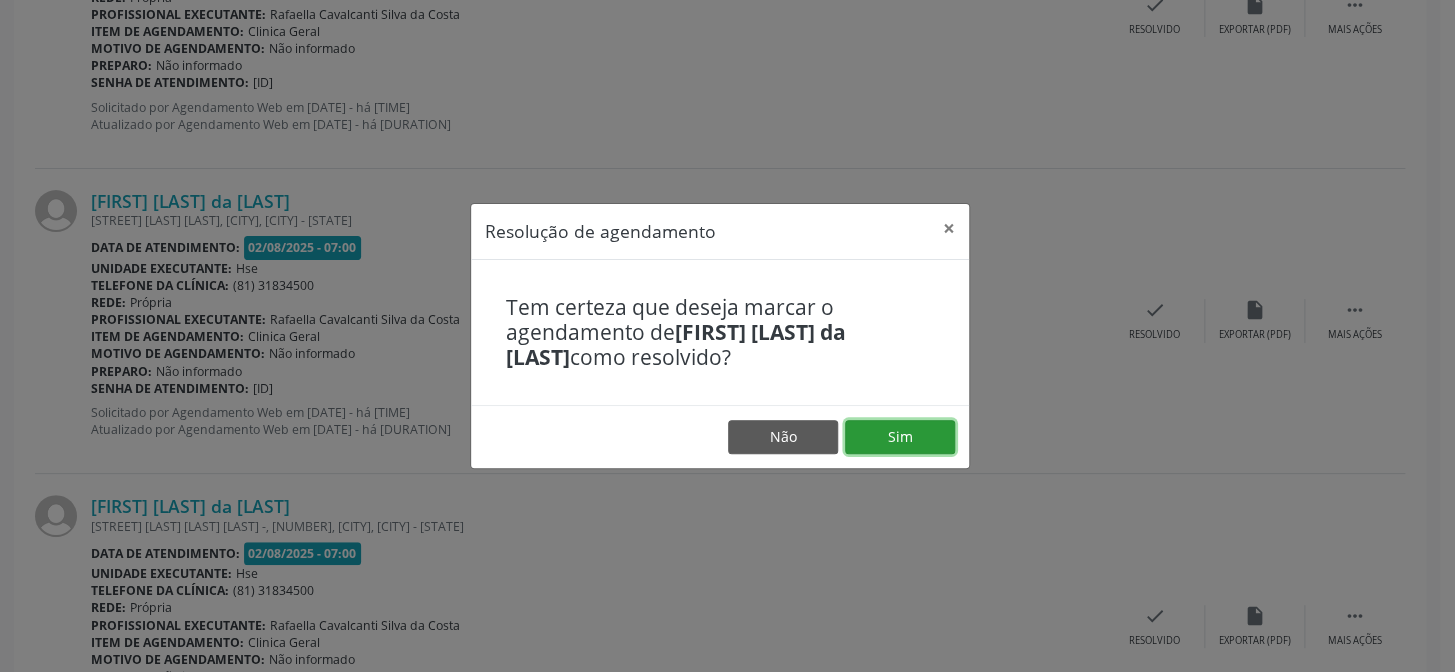 click on "Sim" at bounding box center [900, 437] 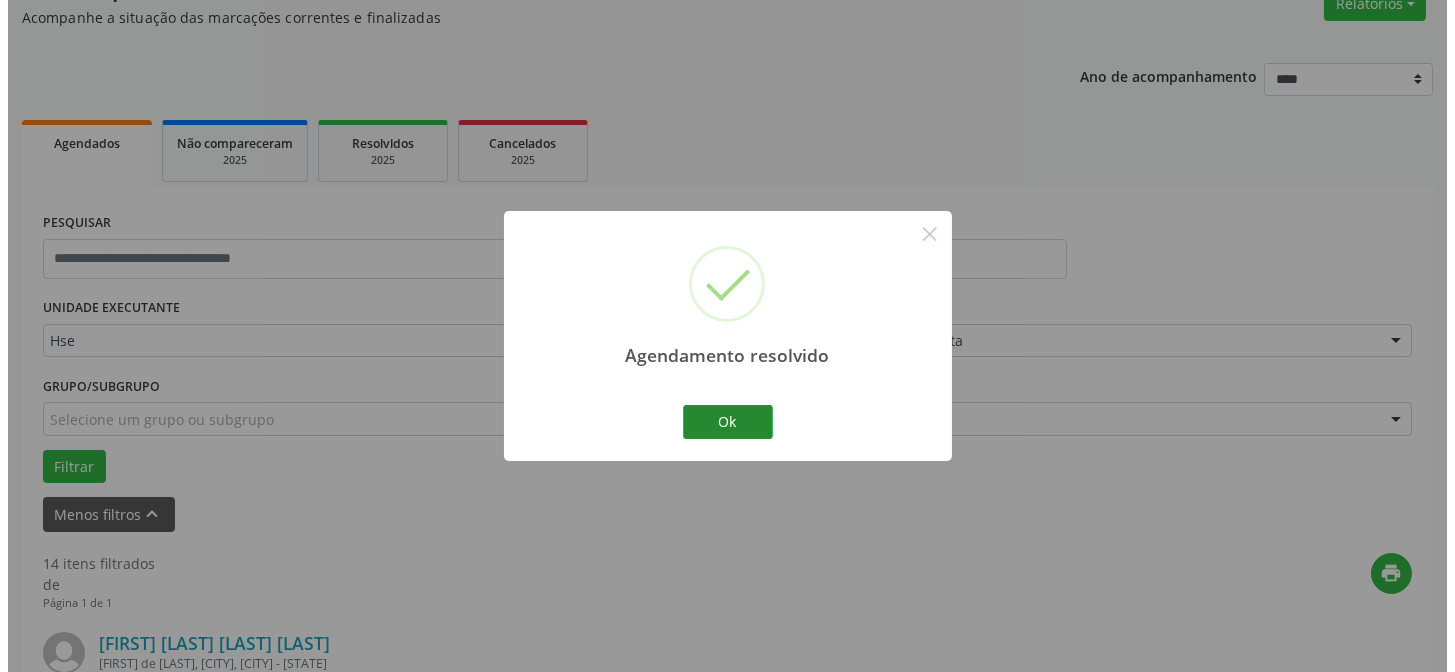 scroll, scrollTop: 927, scrollLeft: 0, axis: vertical 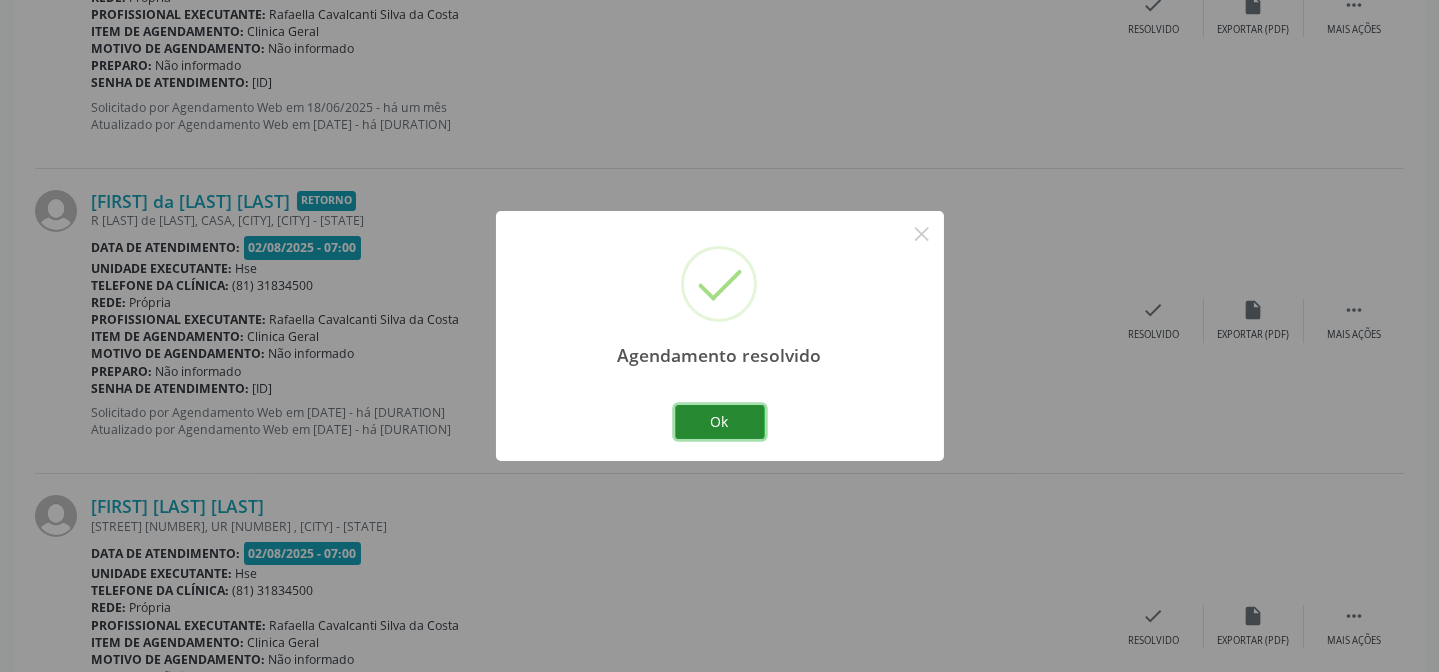 click on "Ok" at bounding box center (720, 422) 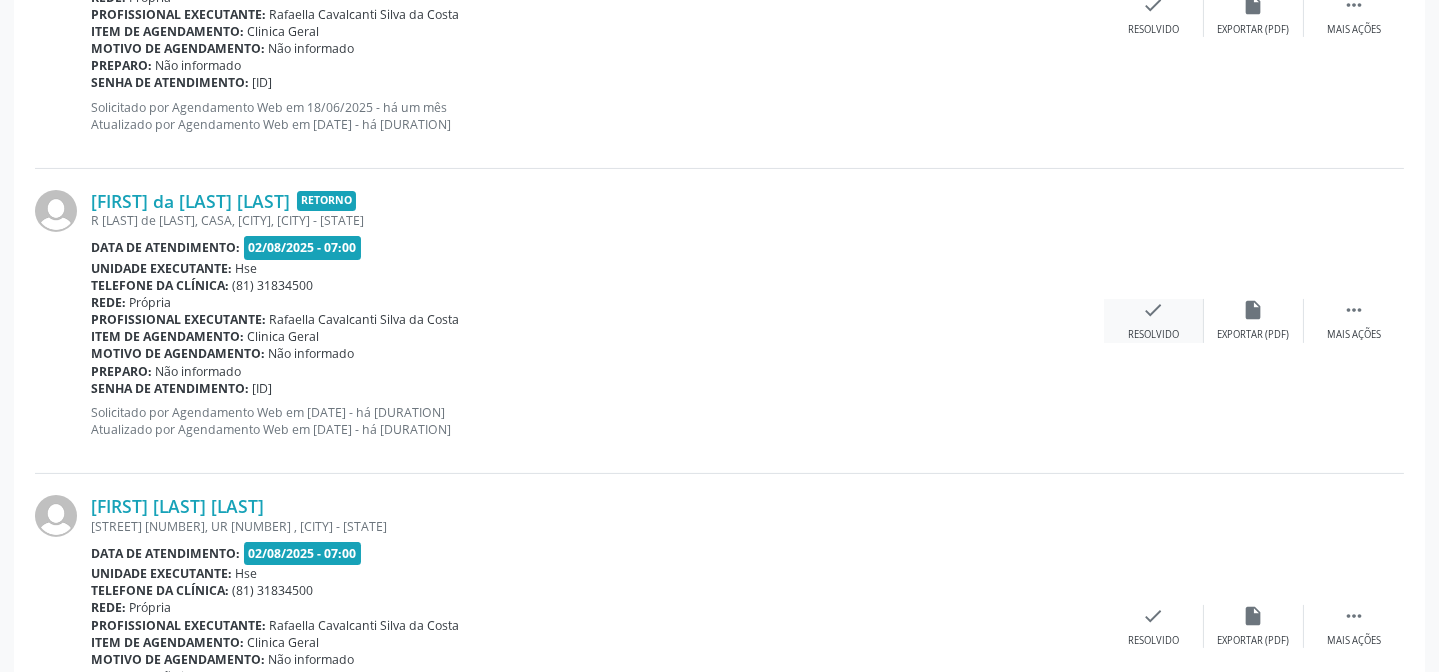 click on "Resolvido" at bounding box center [1153, 335] 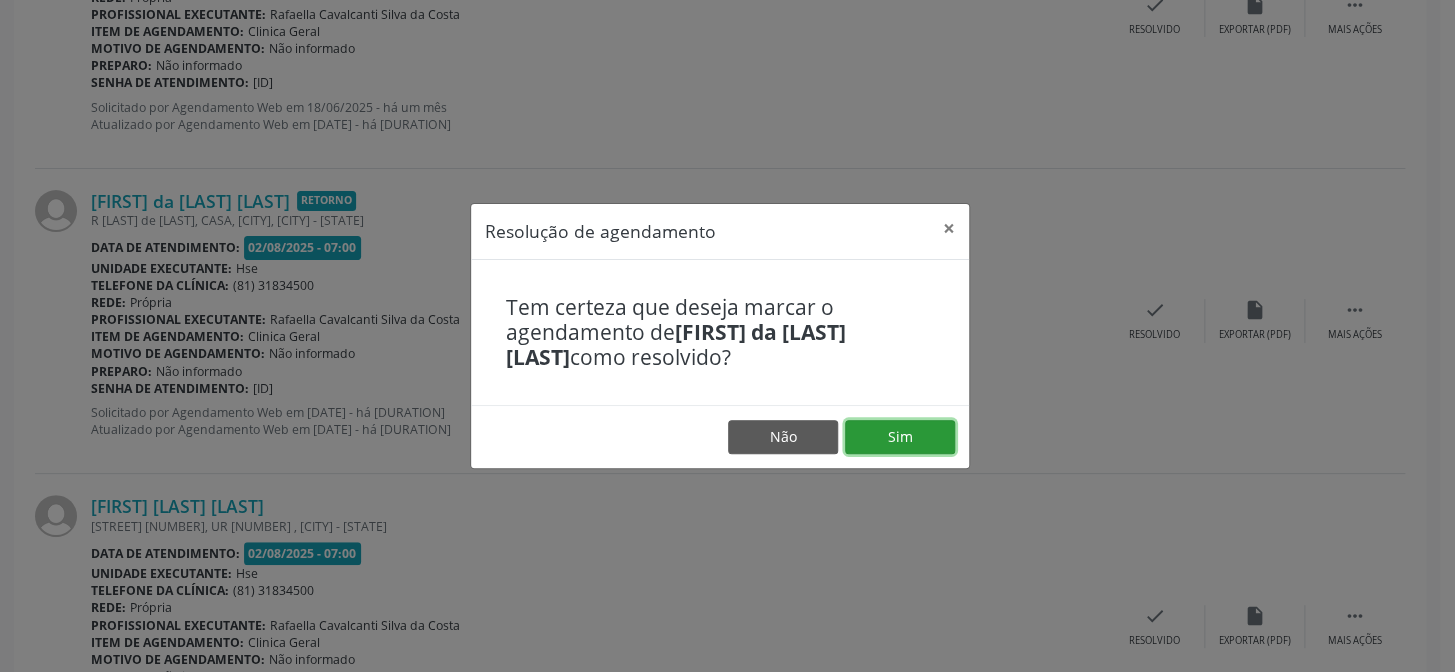 click on "Sim" at bounding box center [900, 437] 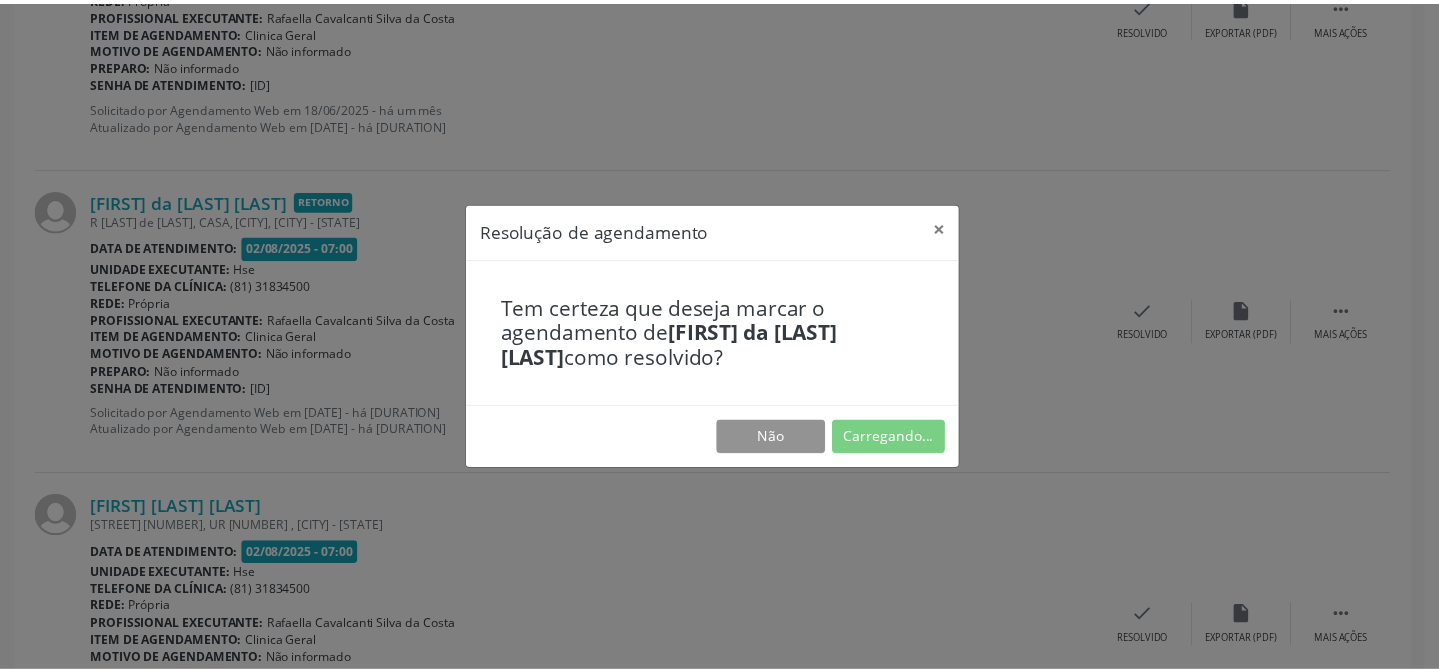 scroll, scrollTop: 179, scrollLeft: 0, axis: vertical 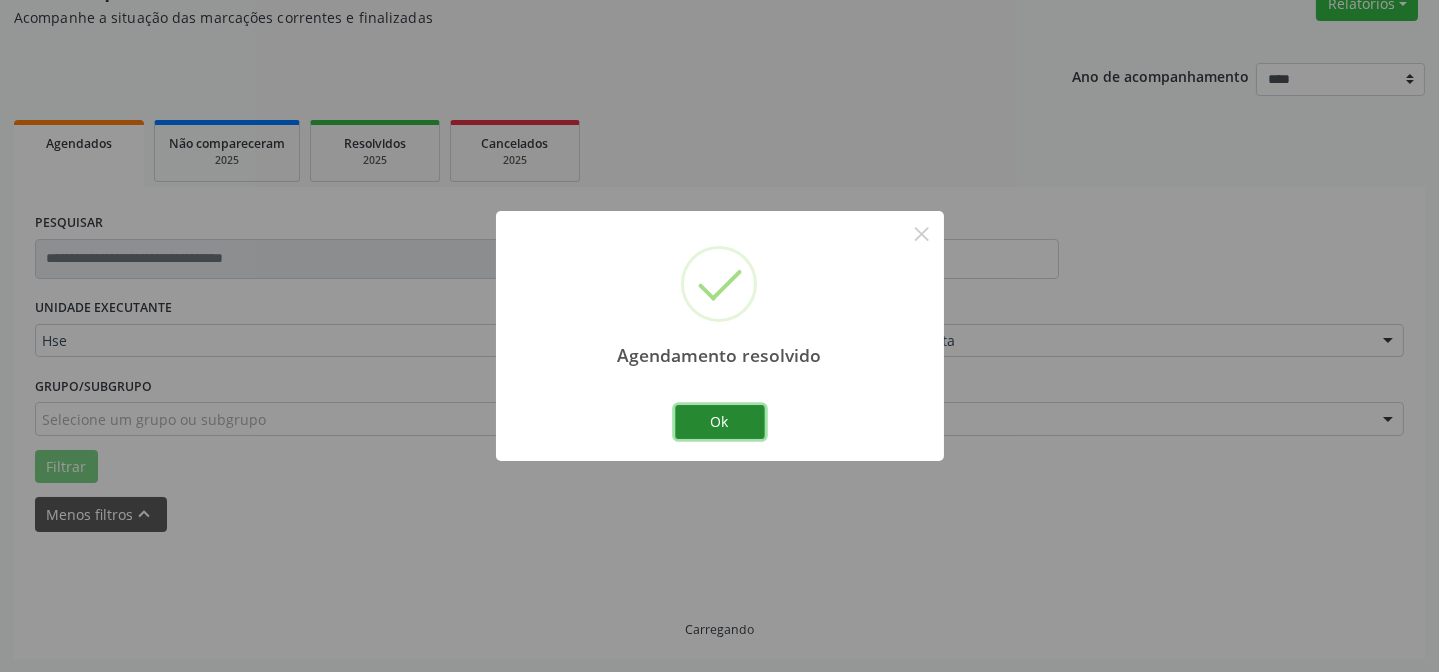 click on "Ok" at bounding box center [720, 422] 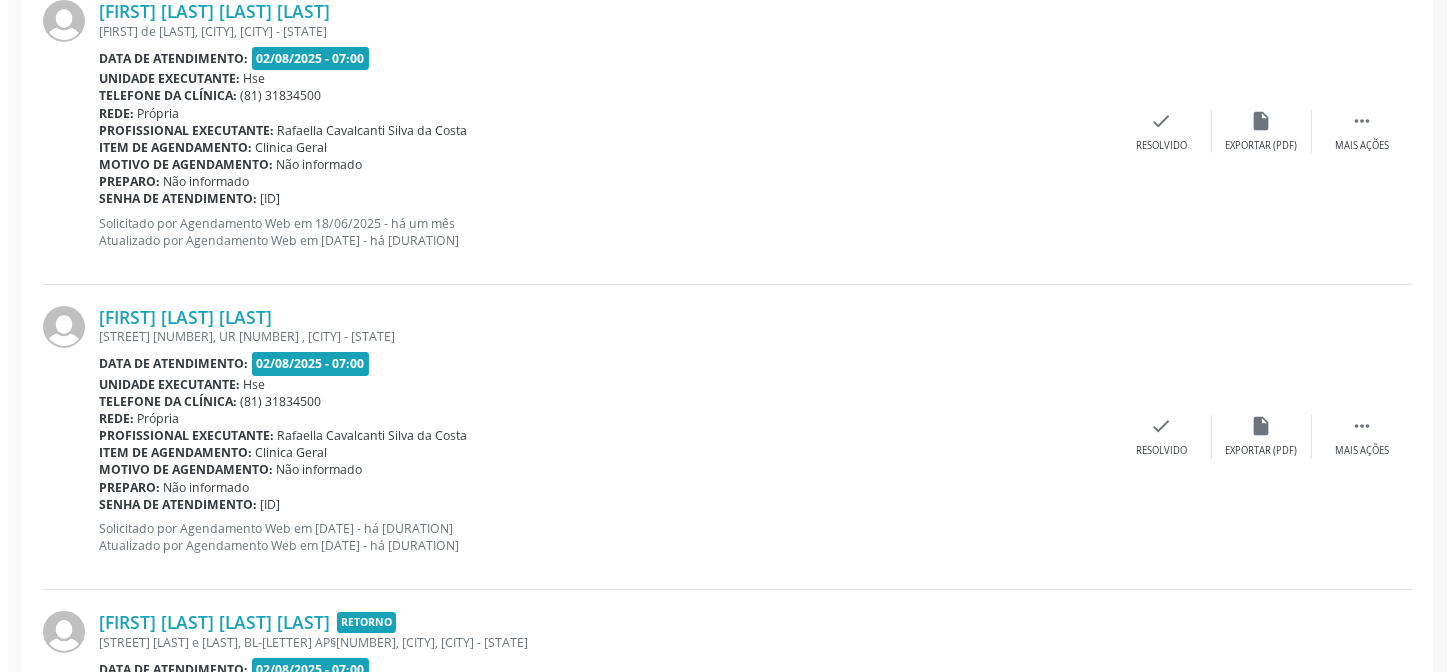 scroll, scrollTop: 815, scrollLeft: 0, axis: vertical 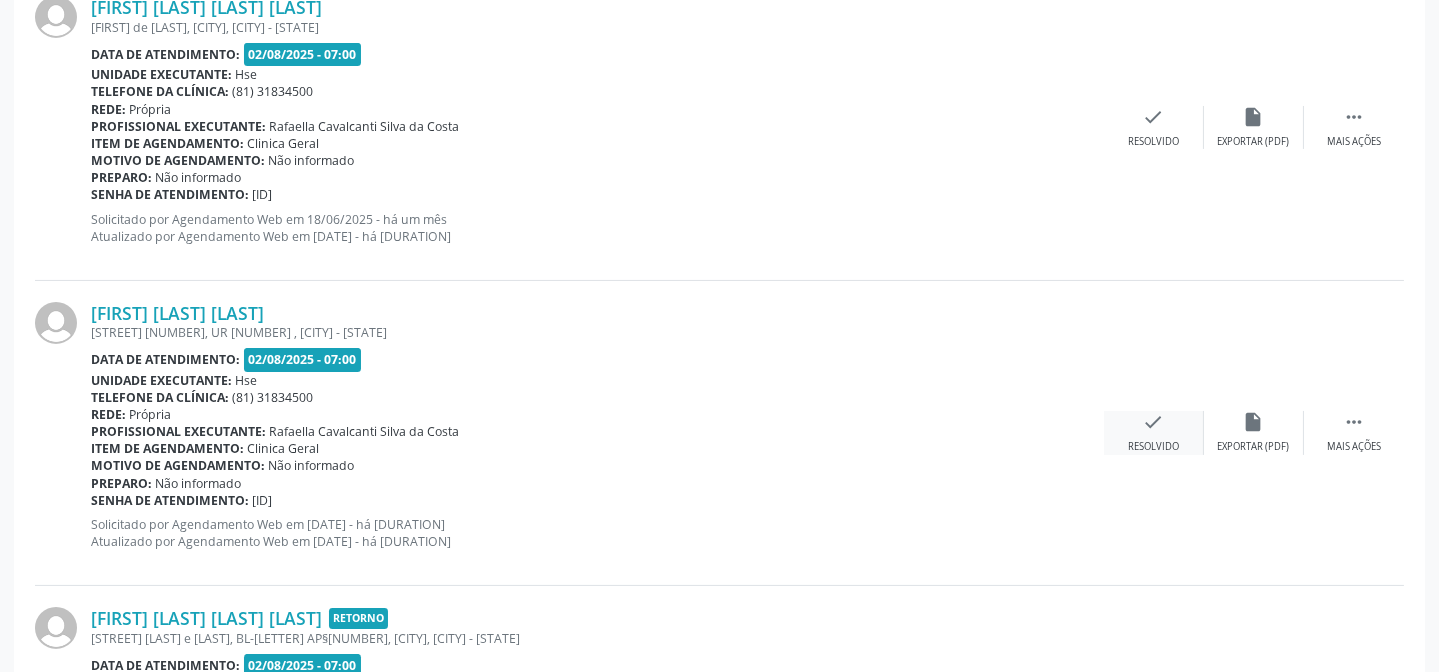 click on "Resolvido" at bounding box center [1153, 447] 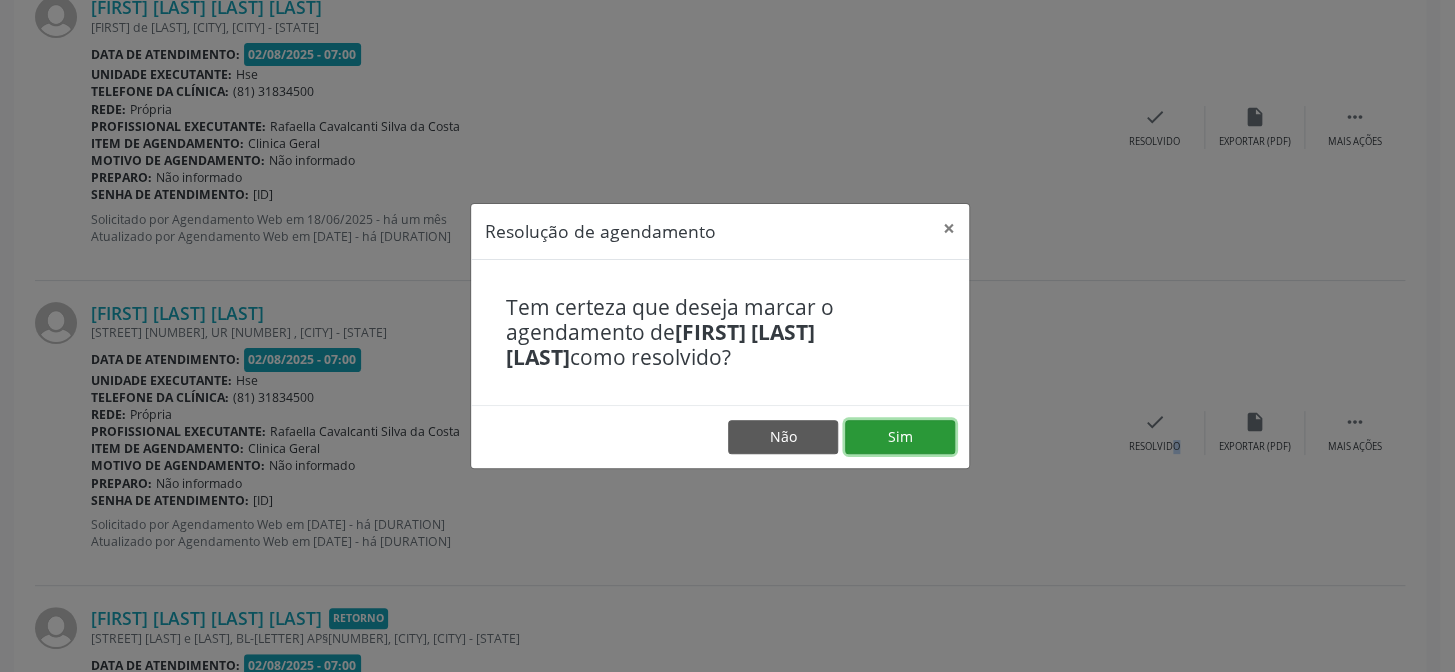 click on "Sim" at bounding box center [900, 437] 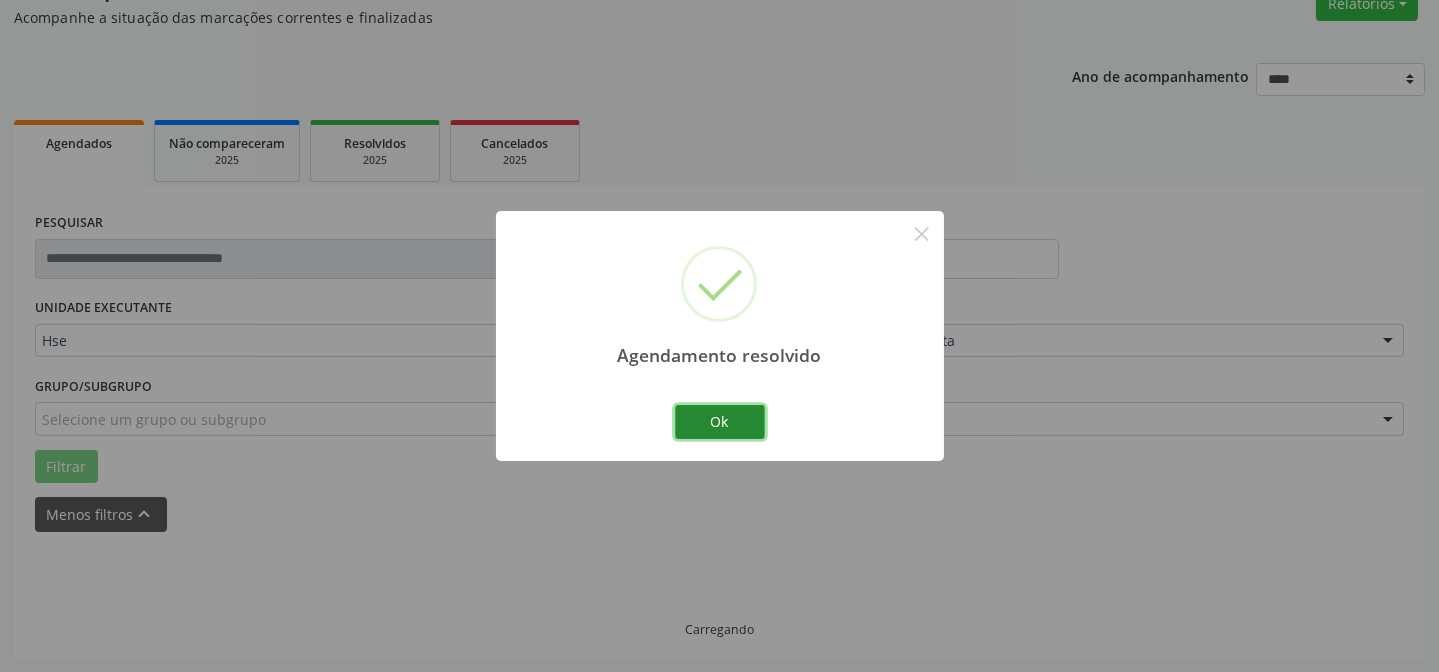 click on "Ok" at bounding box center (720, 422) 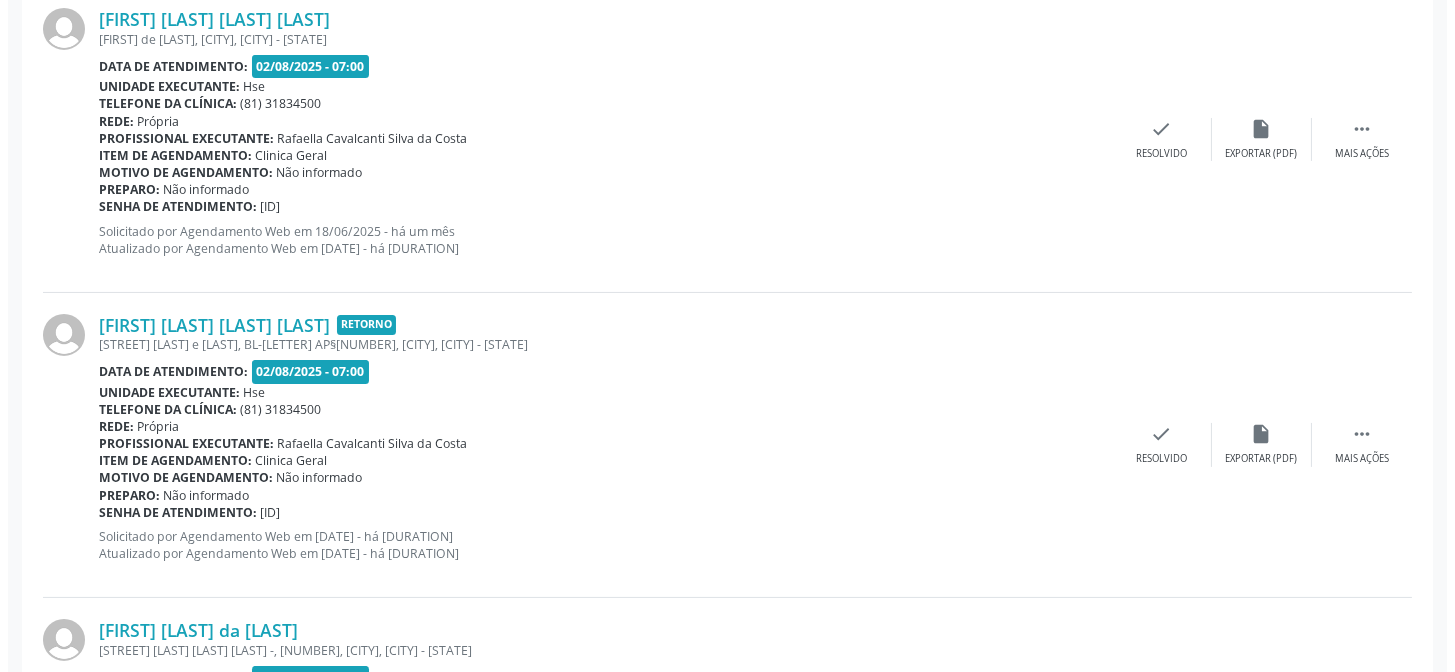 scroll, scrollTop: 836, scrollLeft: 0, axis: vertical 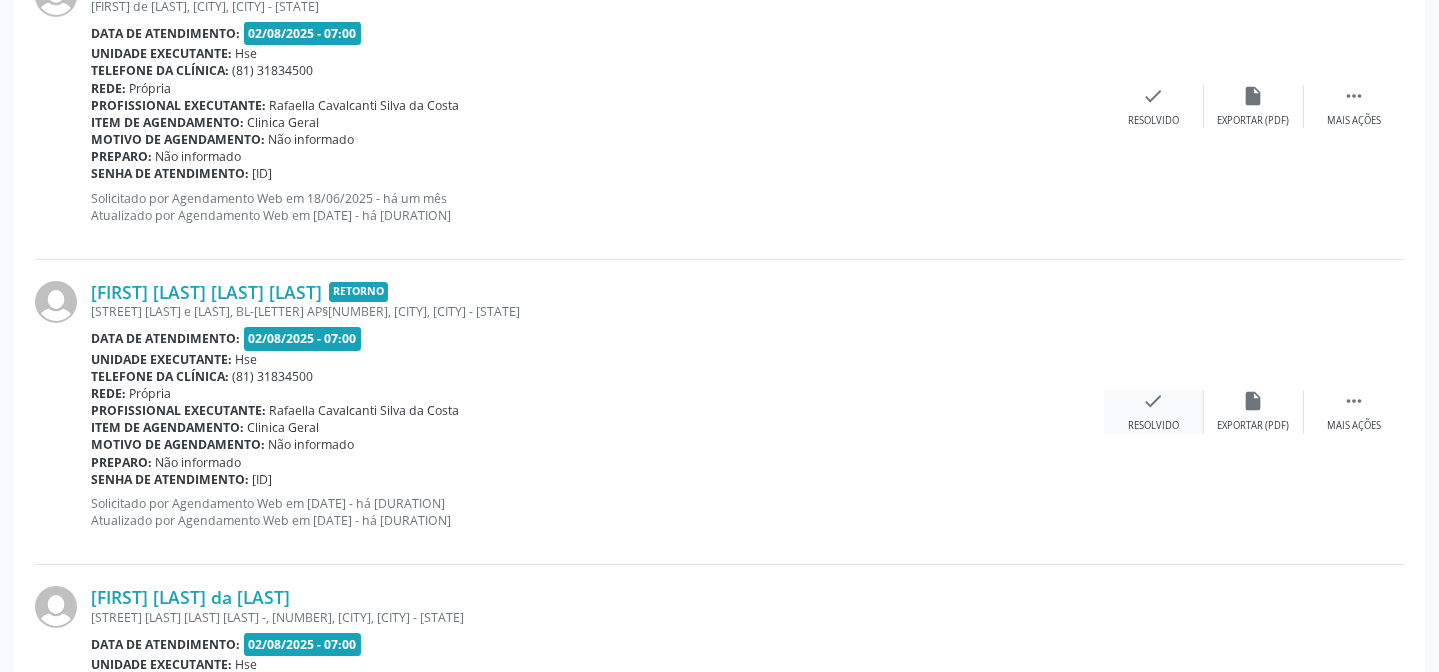 click on "check
Resolvido" at bounding box center [1154, 411] 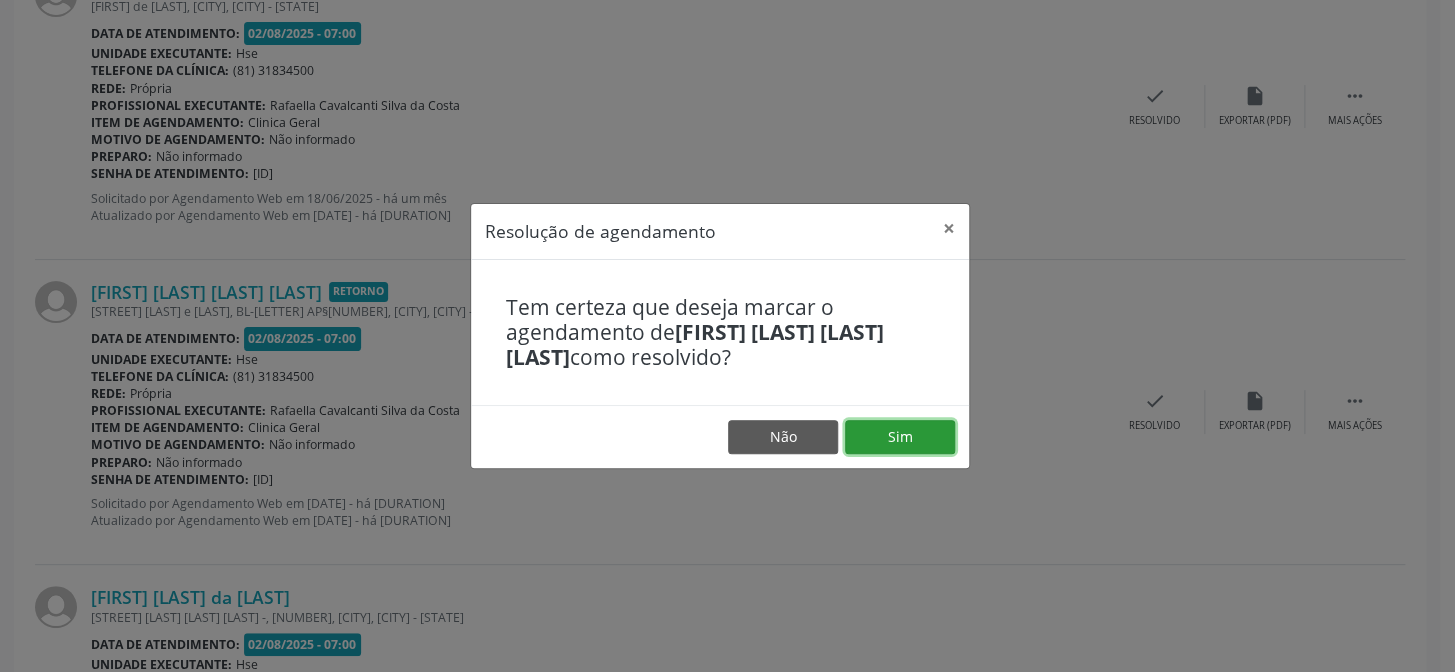 click on "Sim" at bounding box center [900, 437] 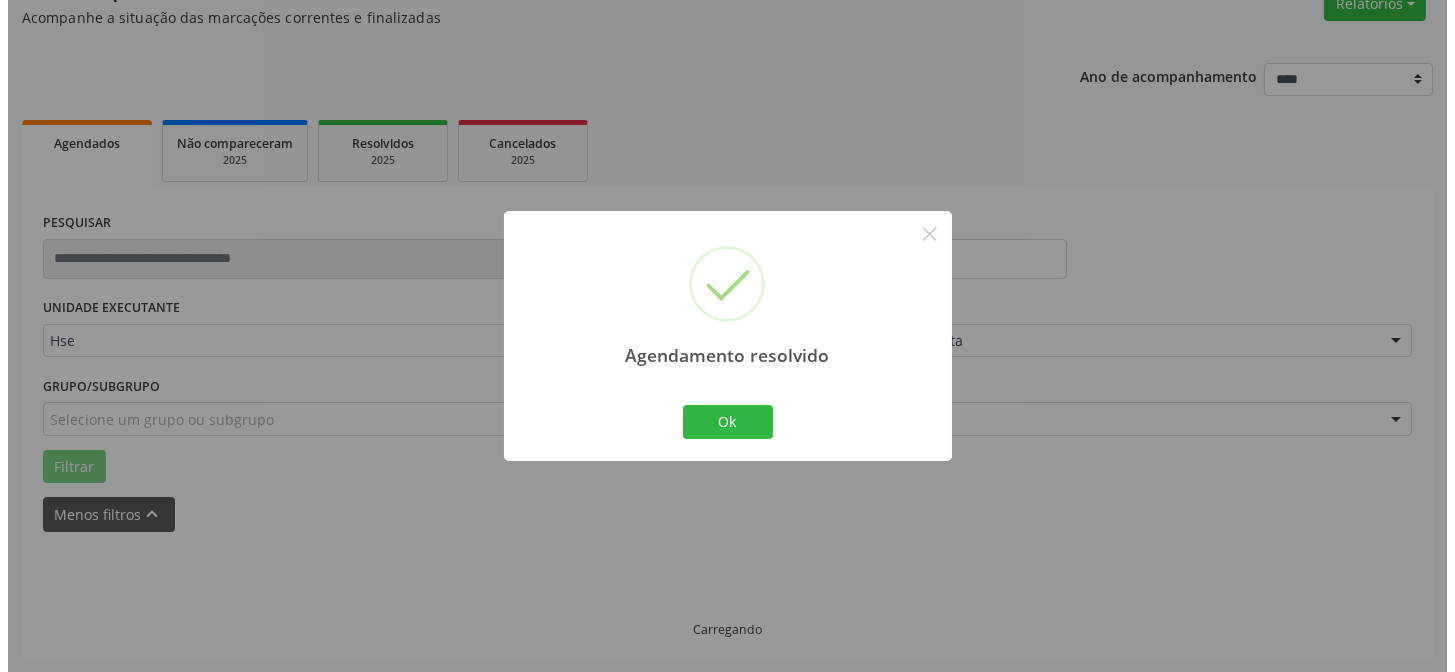 scroll, scrollTop: 836, scrollLeft: 0, axis: vertical 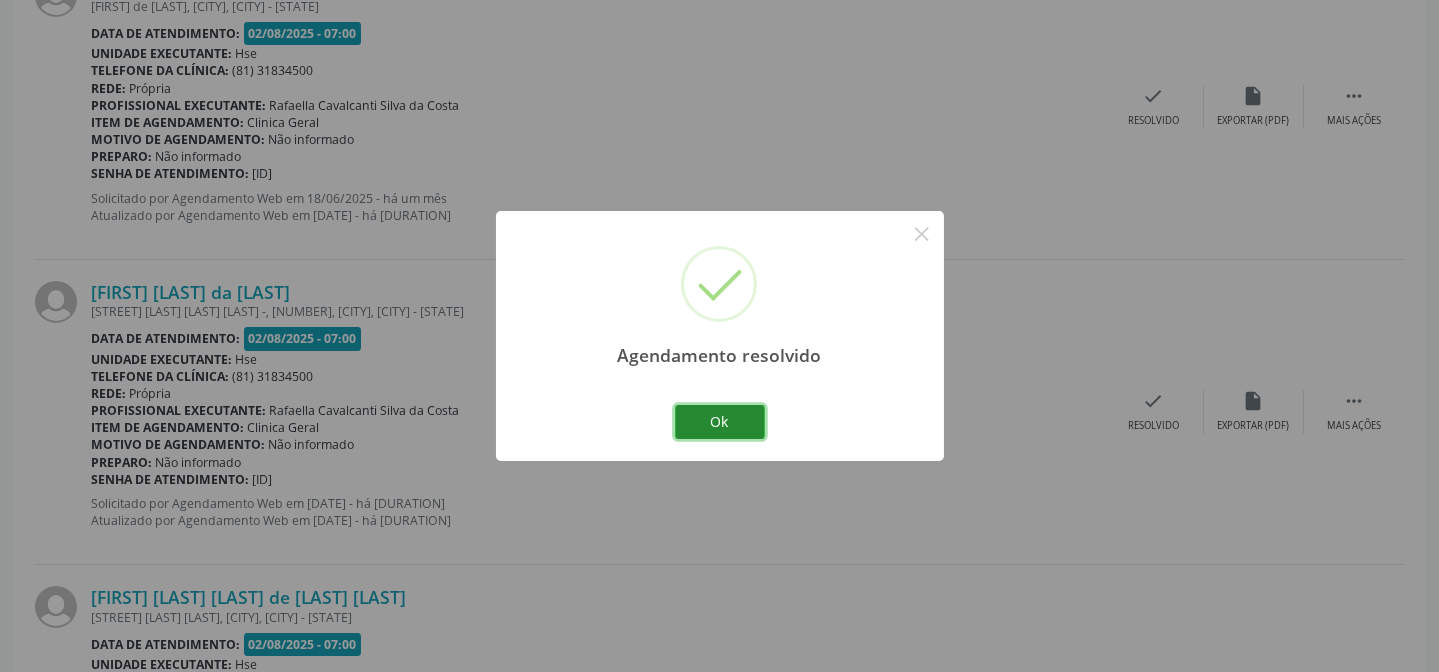 click on "Ok" at bounding box center (720, 422) 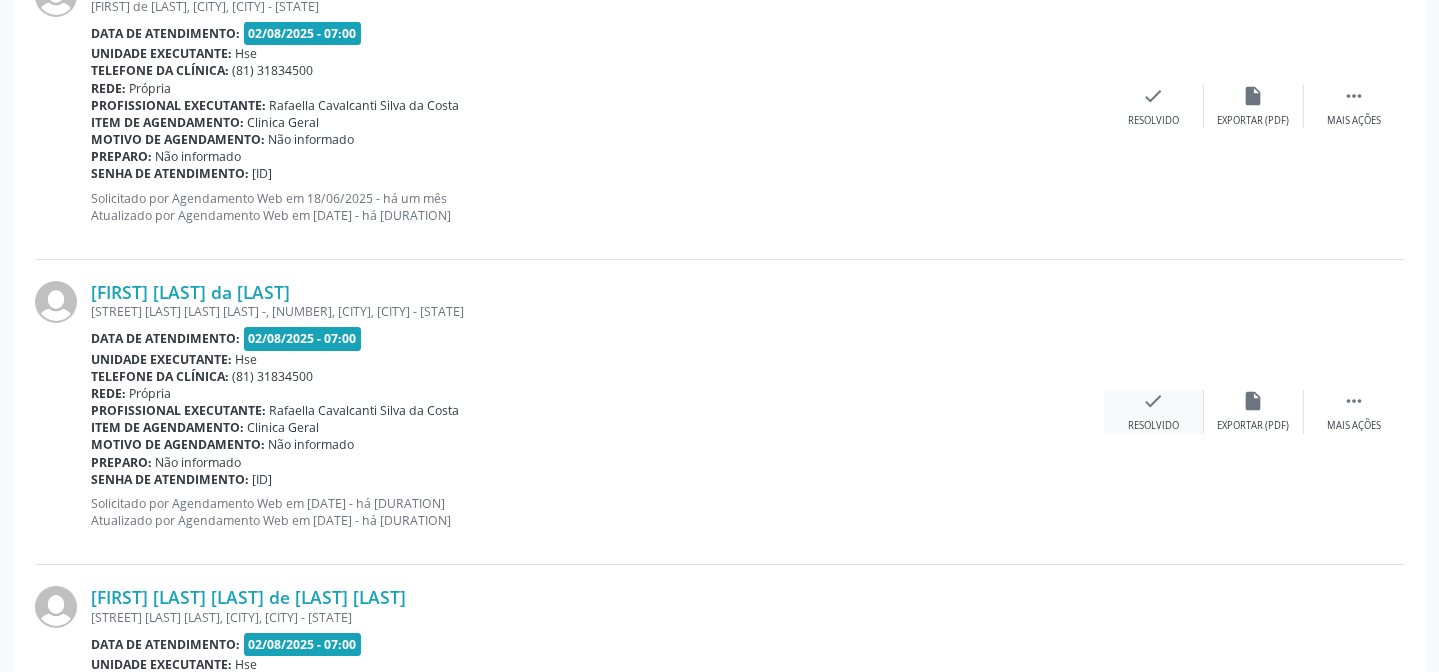 click on "Resolvido" at bounding box center (1153, 426) 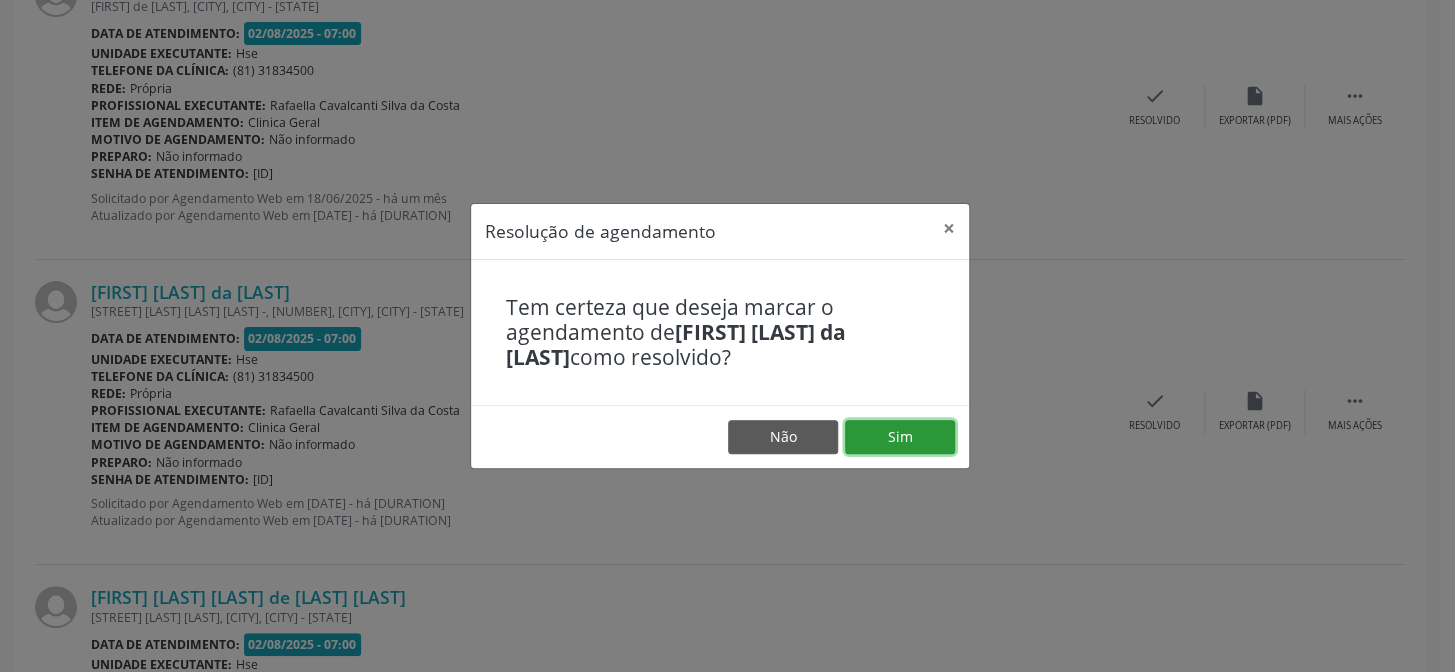 click on "Sim" at bounding box center [900, 437] 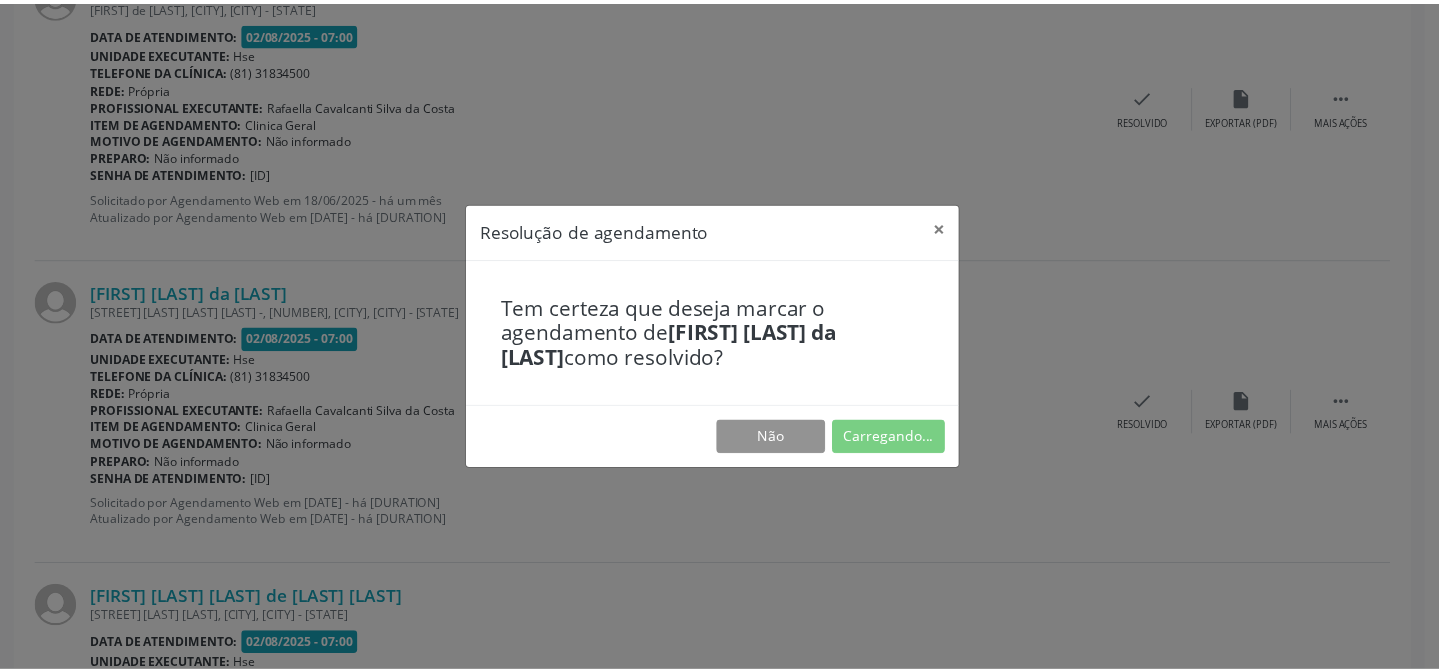 scroll, scrollTop: 179, scrollLeft: 0, axis: vertical 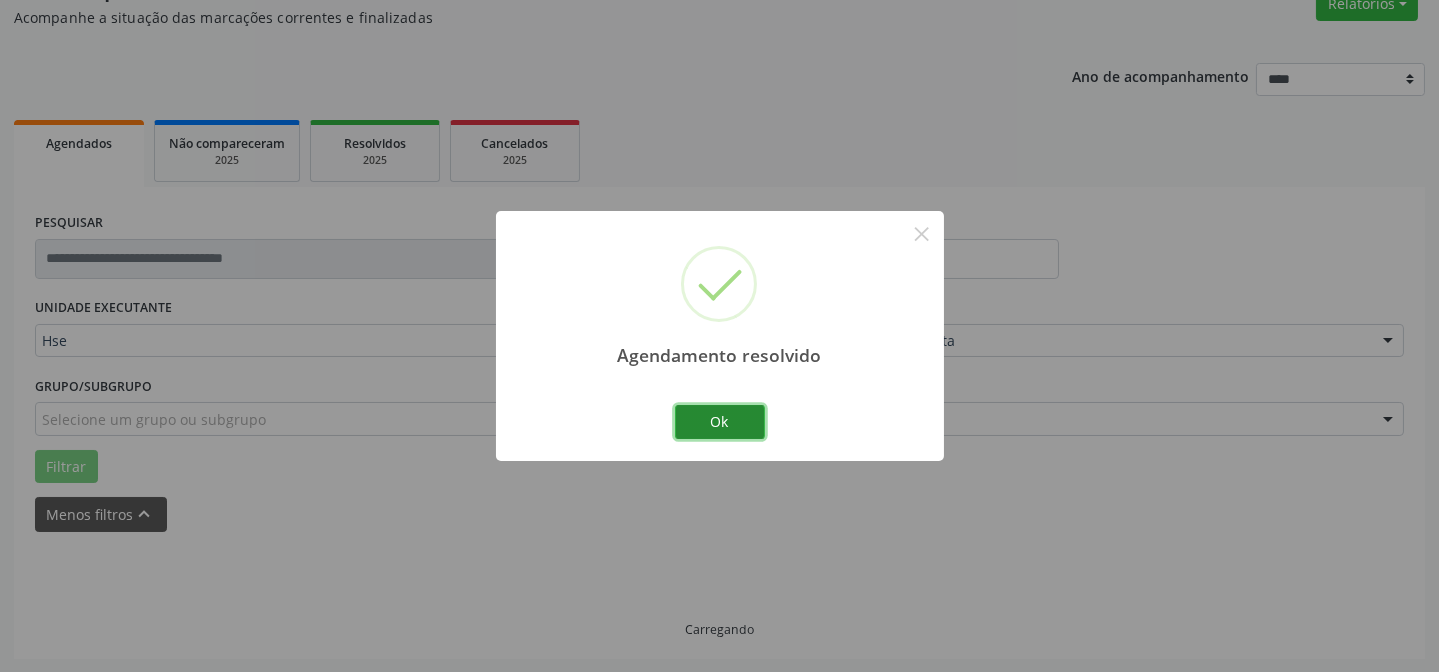 click on "Ok" at bounding box center [720, 422] 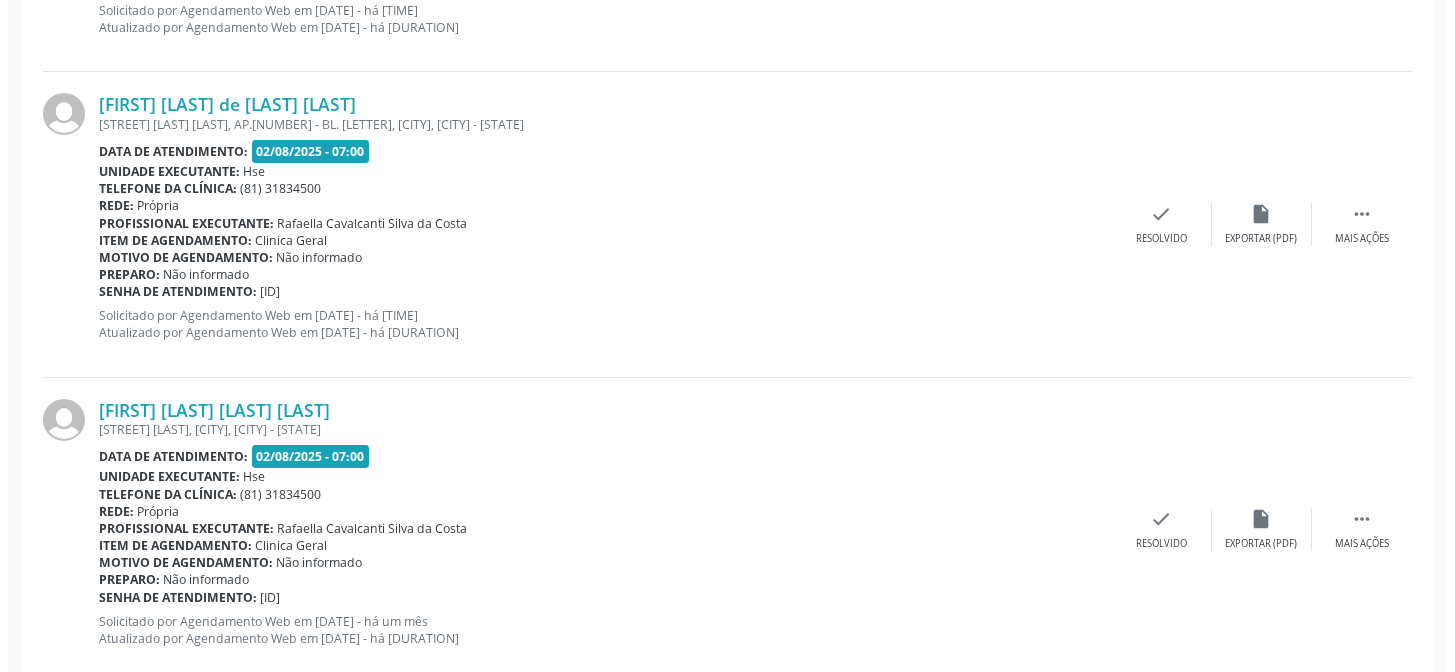 scroll, scrollTop: 1360, scrollLeft: 0, axis: vertical 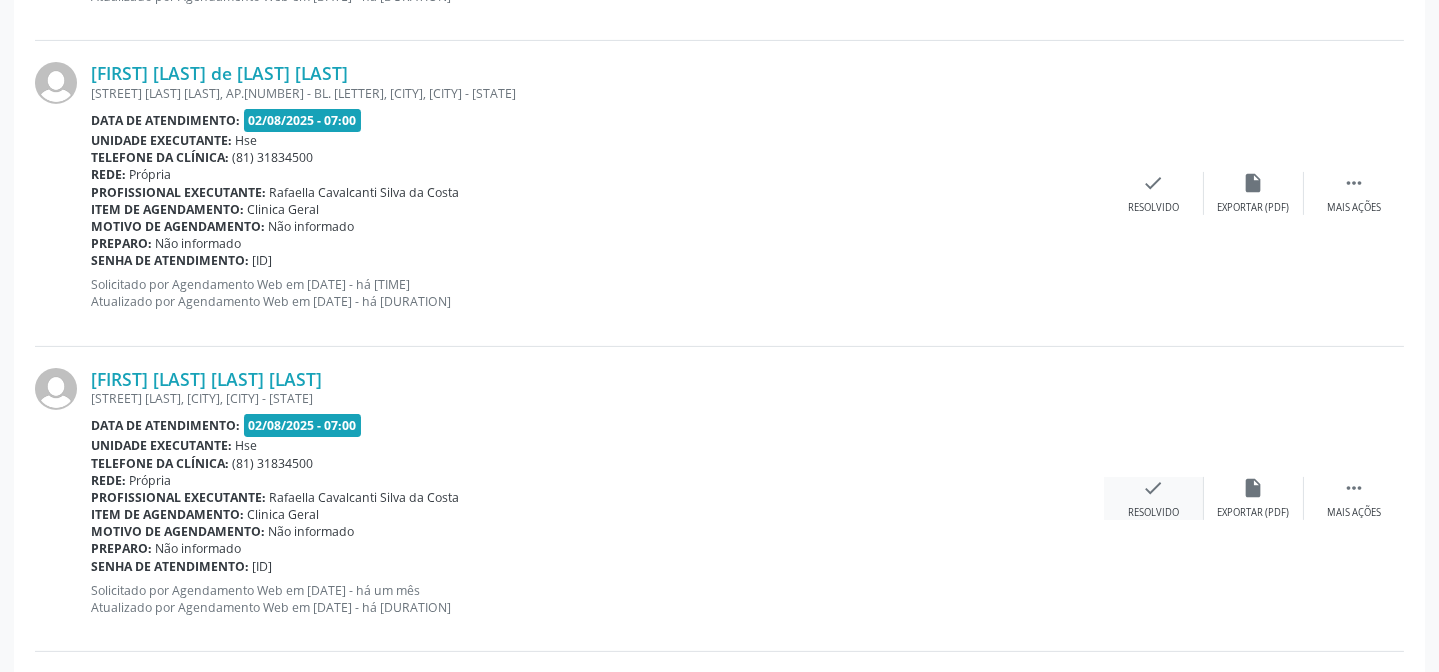 click on "check" at bounding box center (1154, 488) 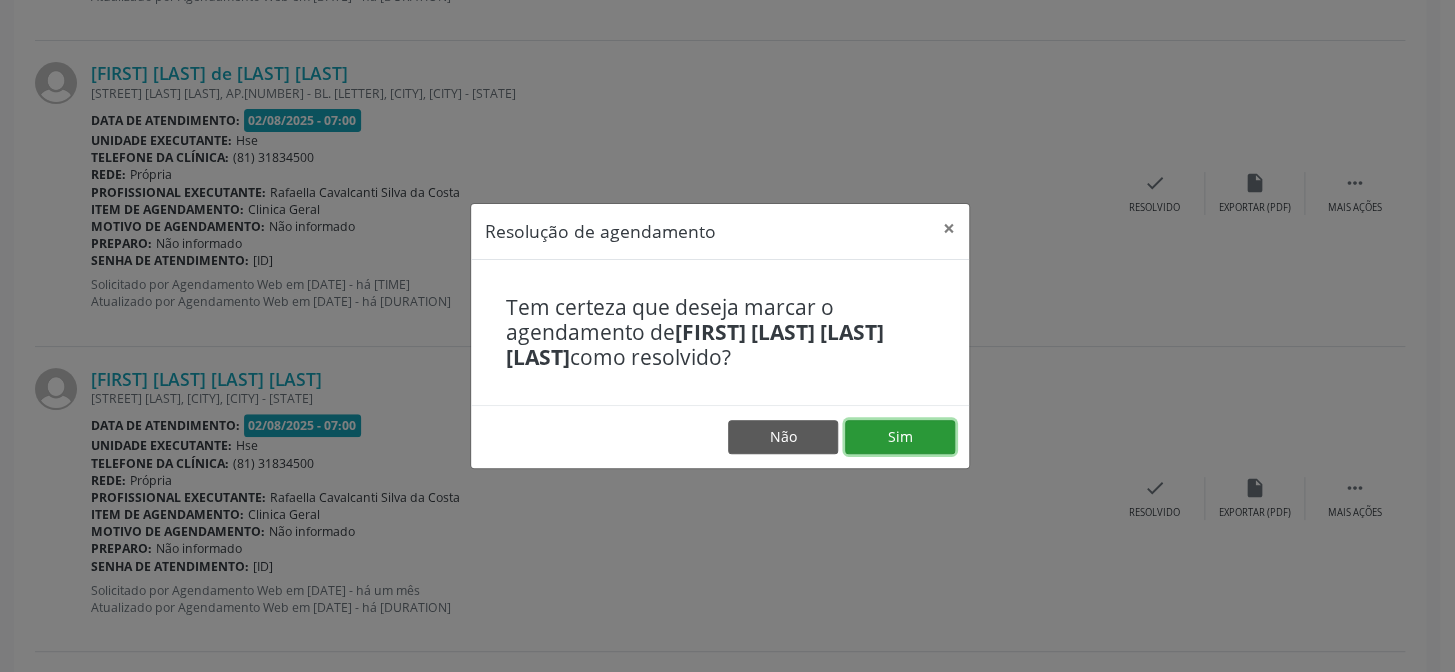 click on "Sim" at bounding box center (900, 437) 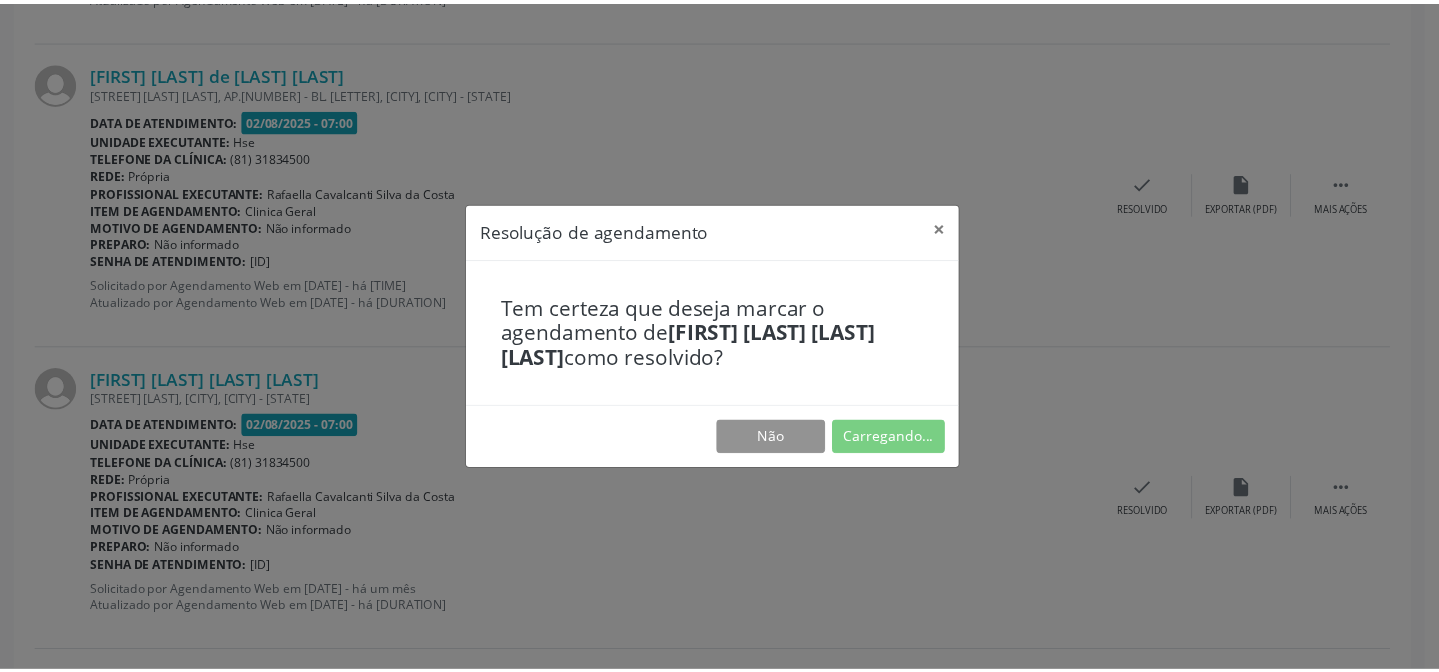 scroll, scrollTop: 179, scrollLeft: 0, axis: vertical 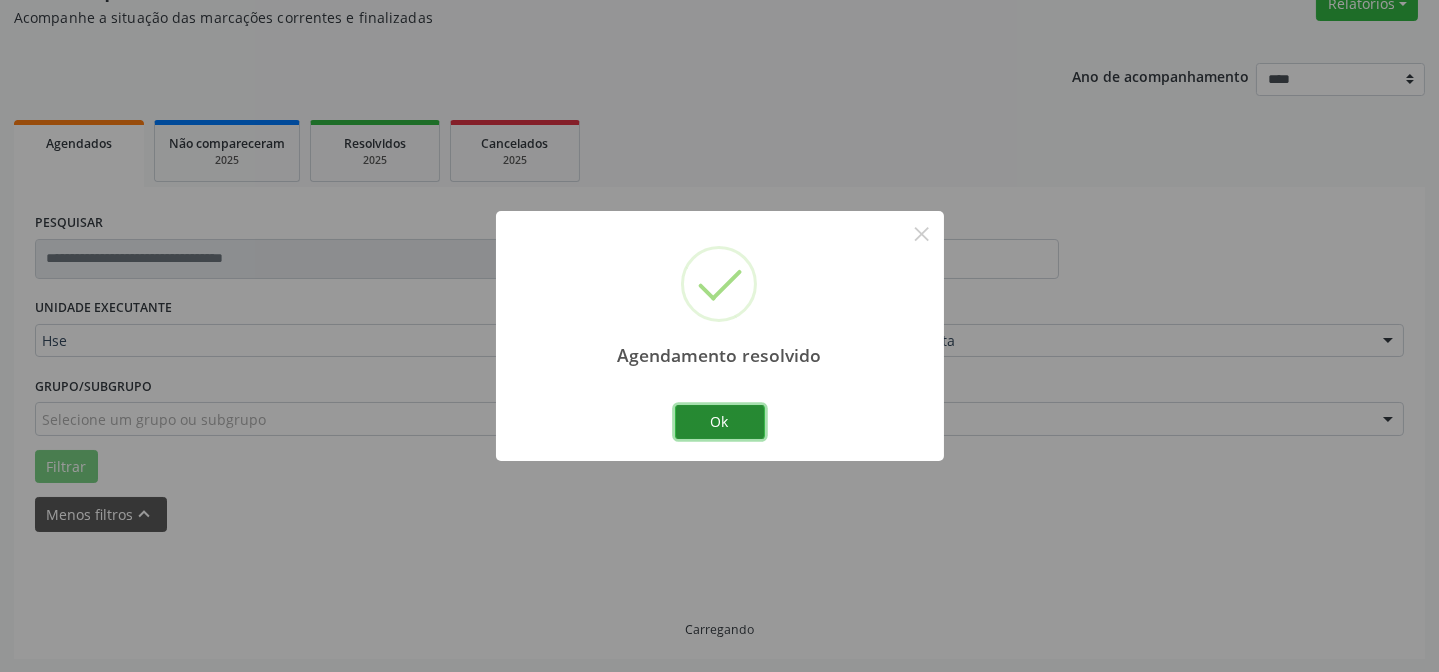click on "Ok" at bounding box center [720, 422] 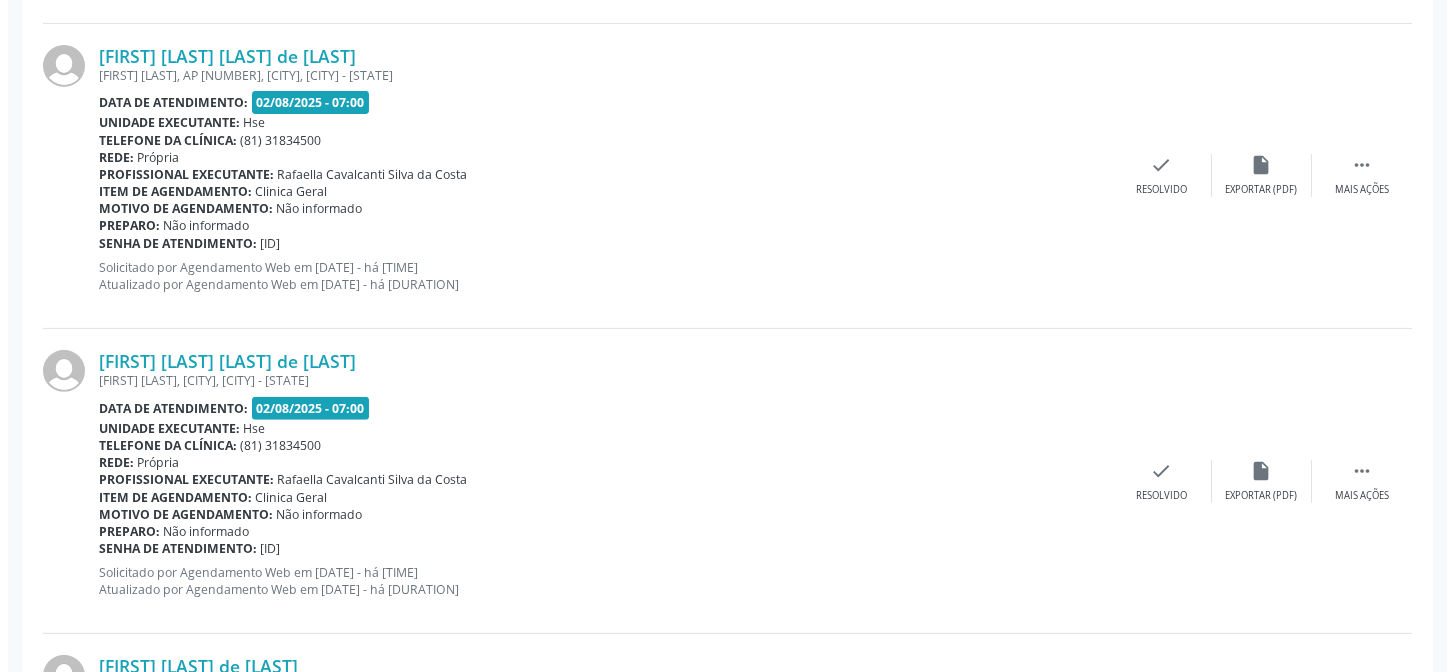 scroll, scrollTop: 1724, scrollLeft: 0, axis: vertical 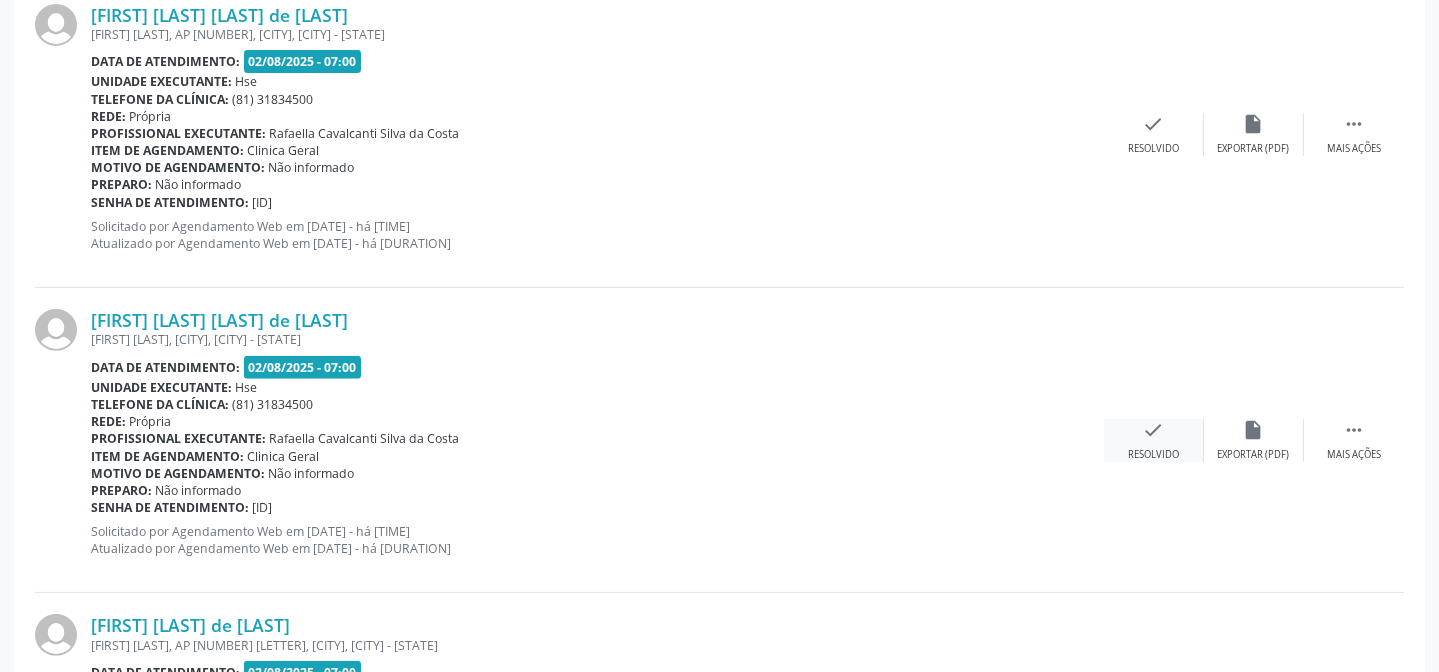 click on "check" at bounding box center [1154, 430] 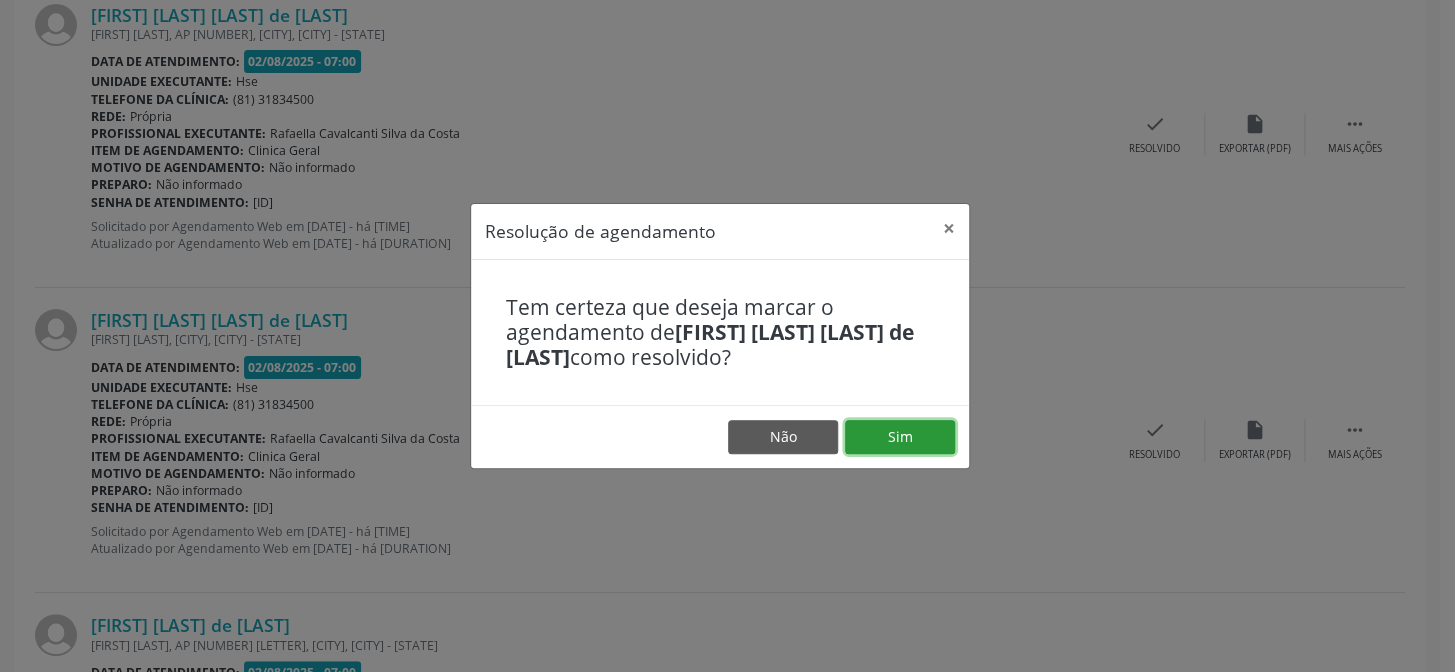 click on "Sim" at bounding box center [900, 437] 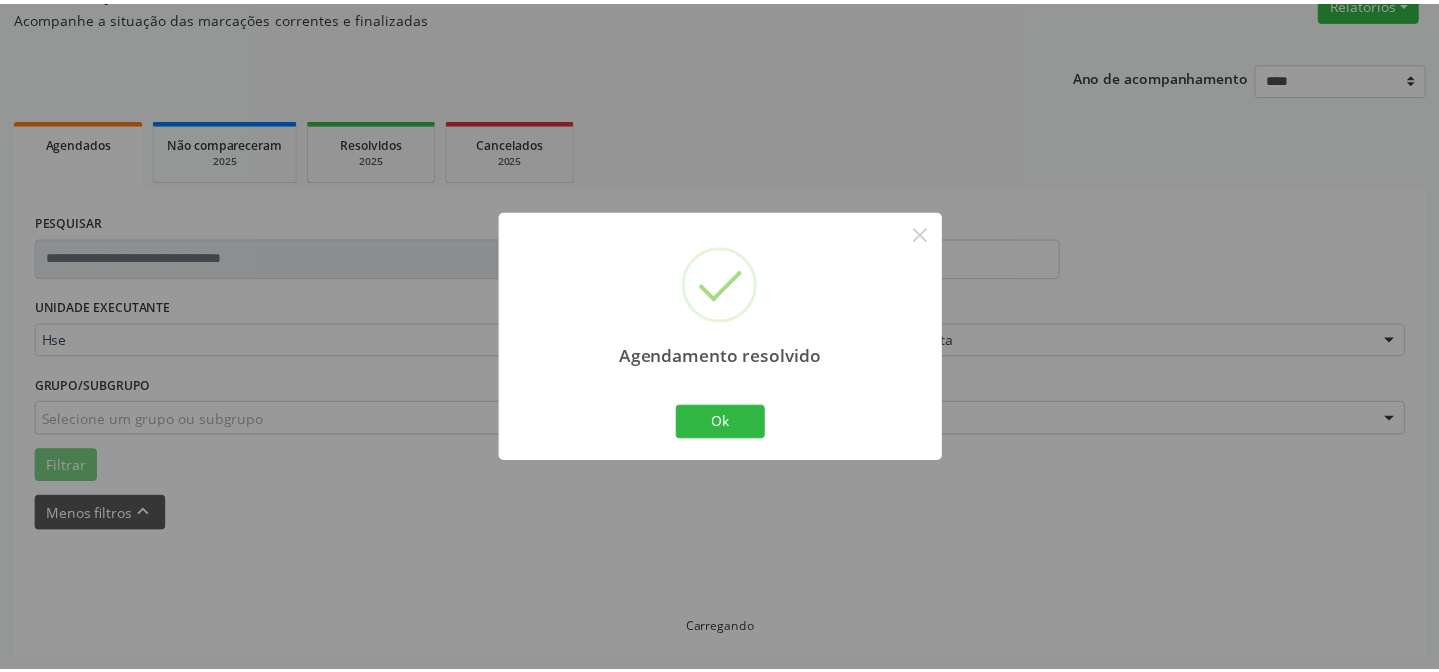 scroll, scrollTop: 179, scrollLeft: 0, axis: vertical 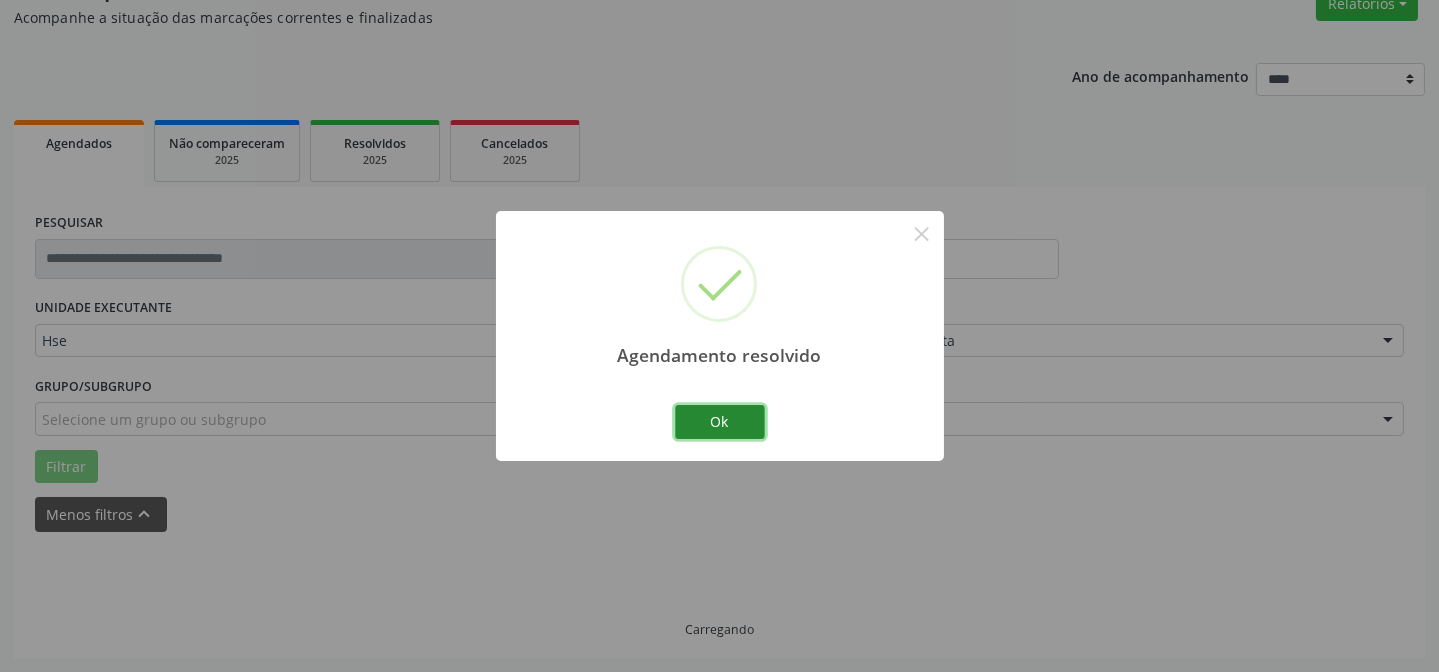 click on "Ok" at bounding box center (720, 422) 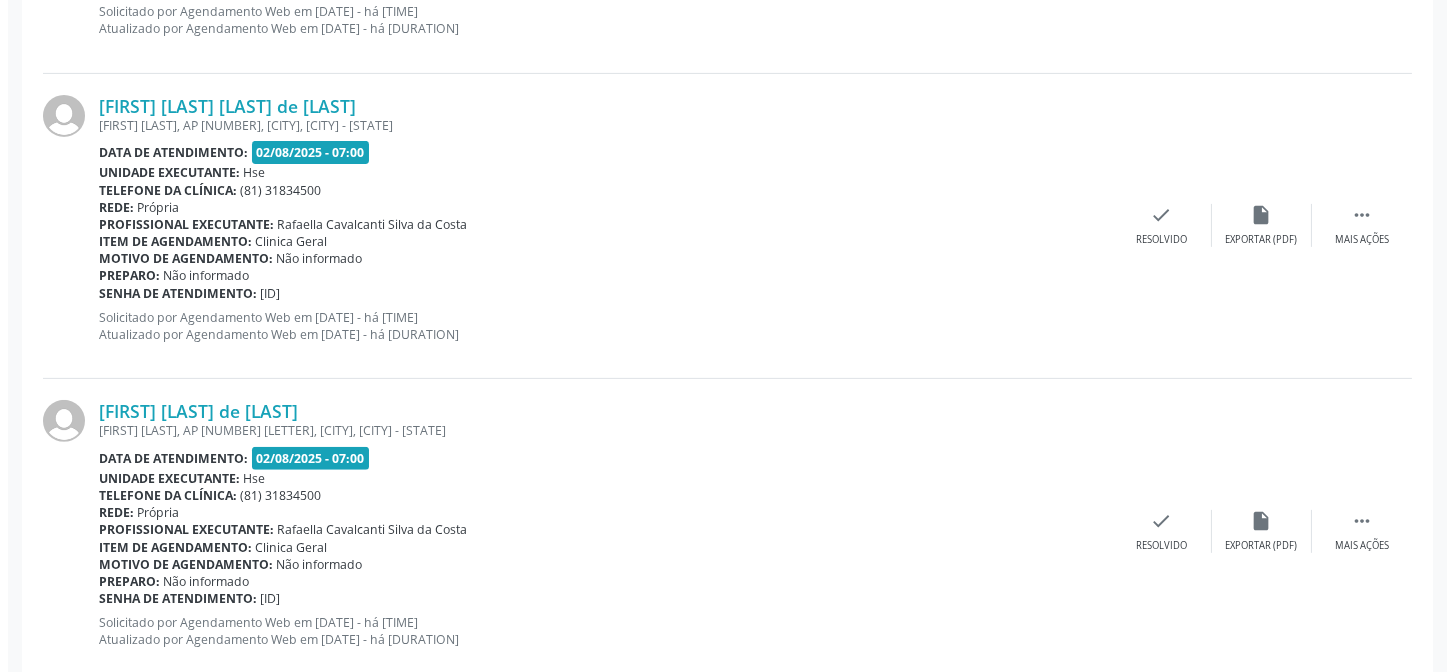 scroll, scrollTop: 1724, scrollLeft: 0, axis: vertical 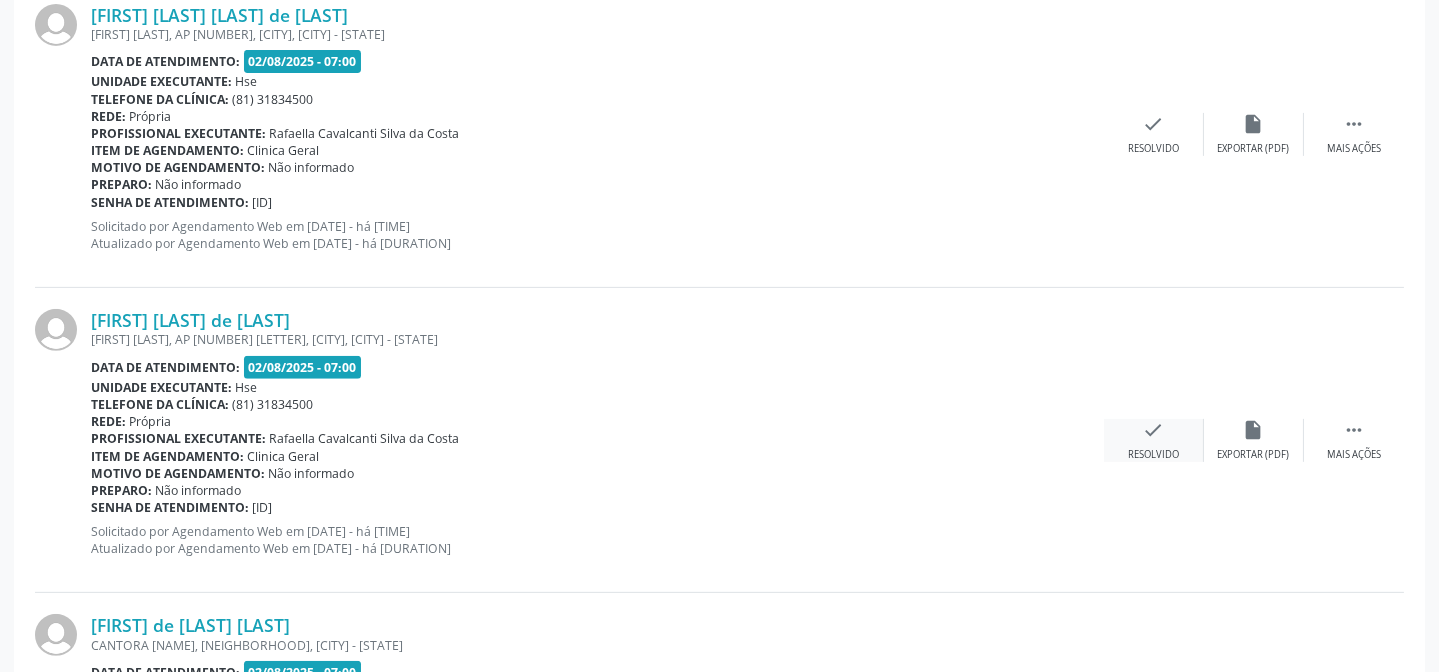 click on "check" at bounding box center (1154, 430) 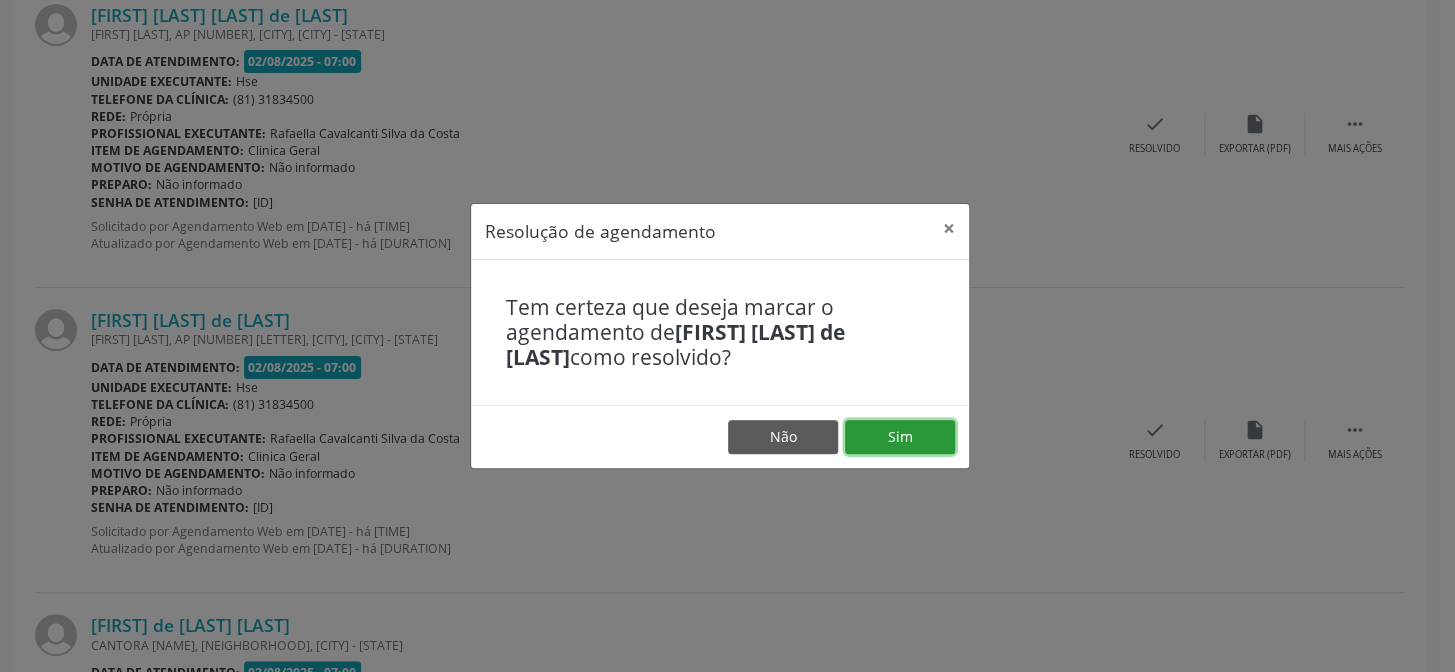 click on "Sim" at bounding box center (900, 437) 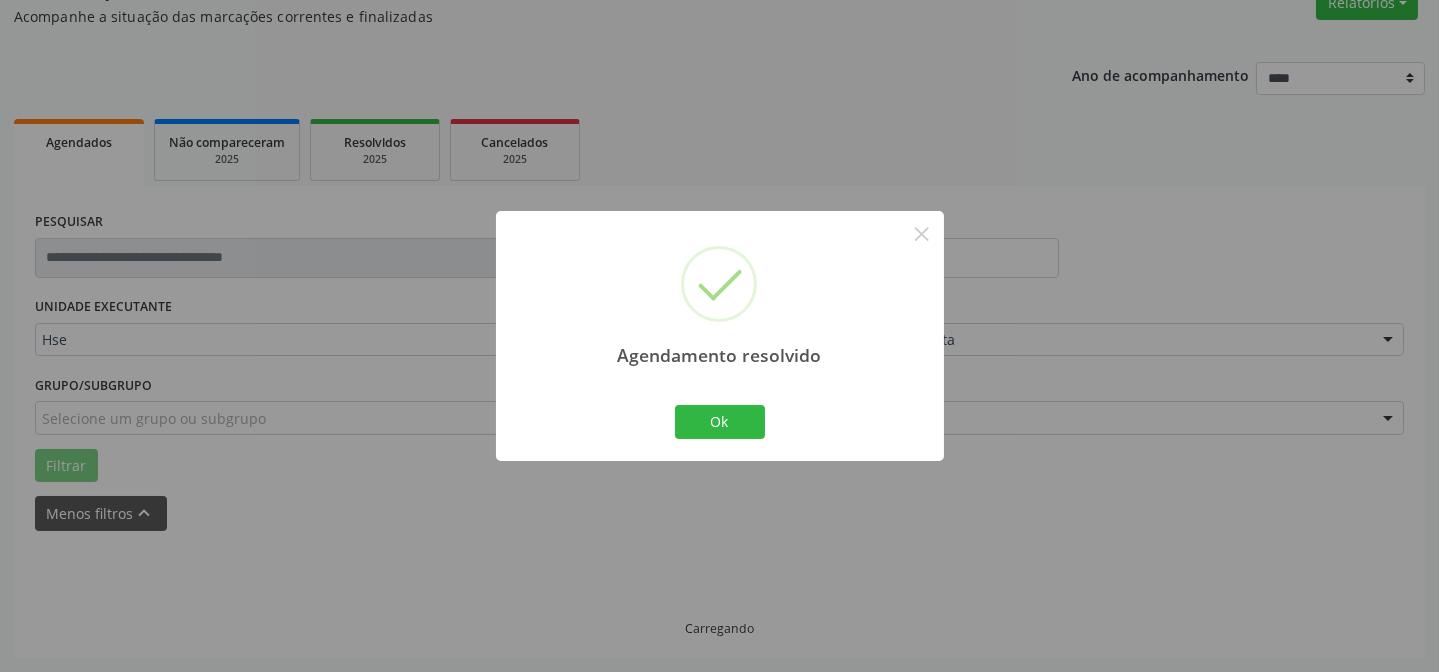 scroll, scrollTop: 1724, scrollLeft: 0, axis: vertical 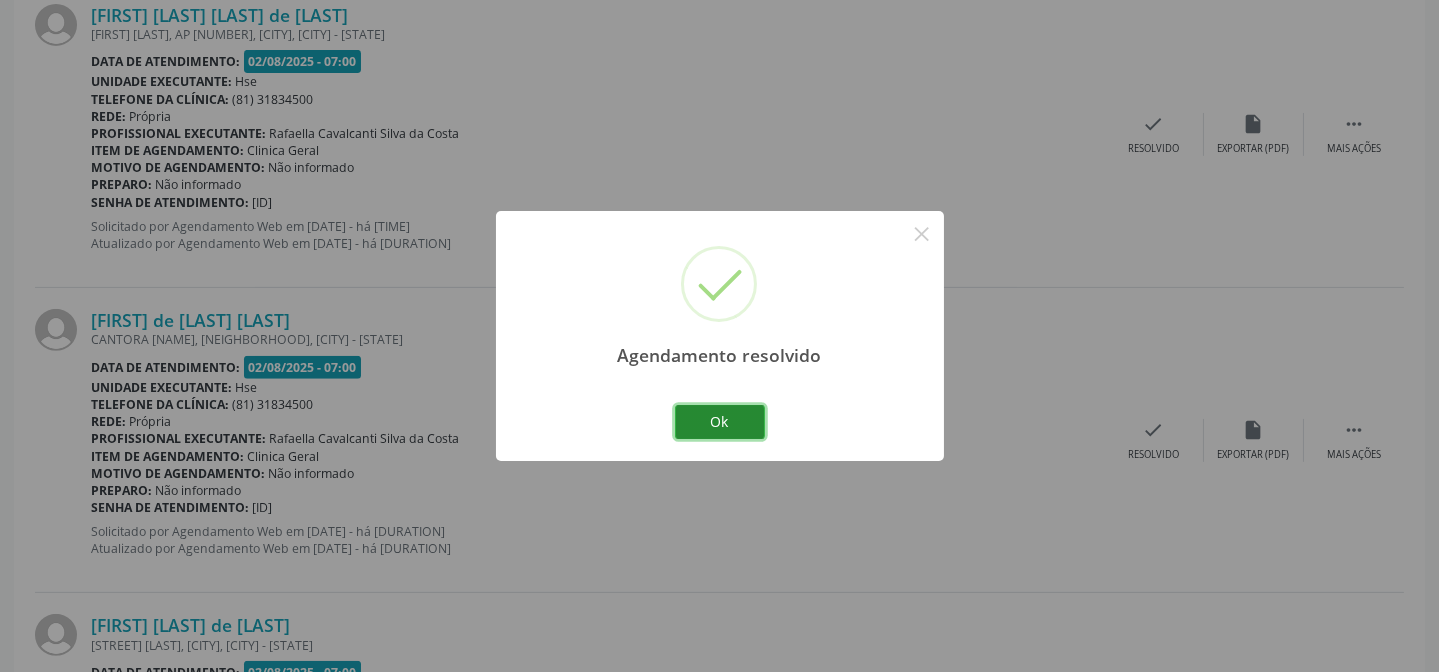 click on "Ok" at bounding box center (720, 422) 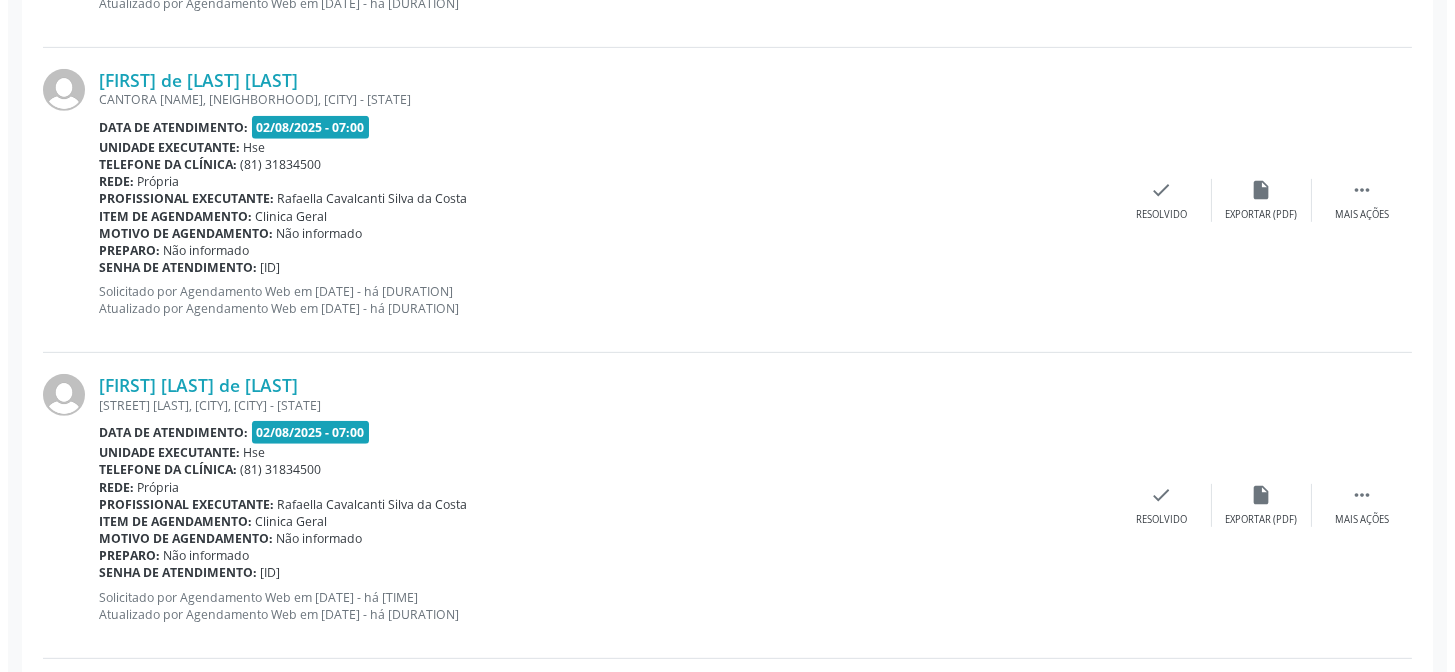 scroll, scrollTop: 1997, scrollLeft: 0, axis: vertical 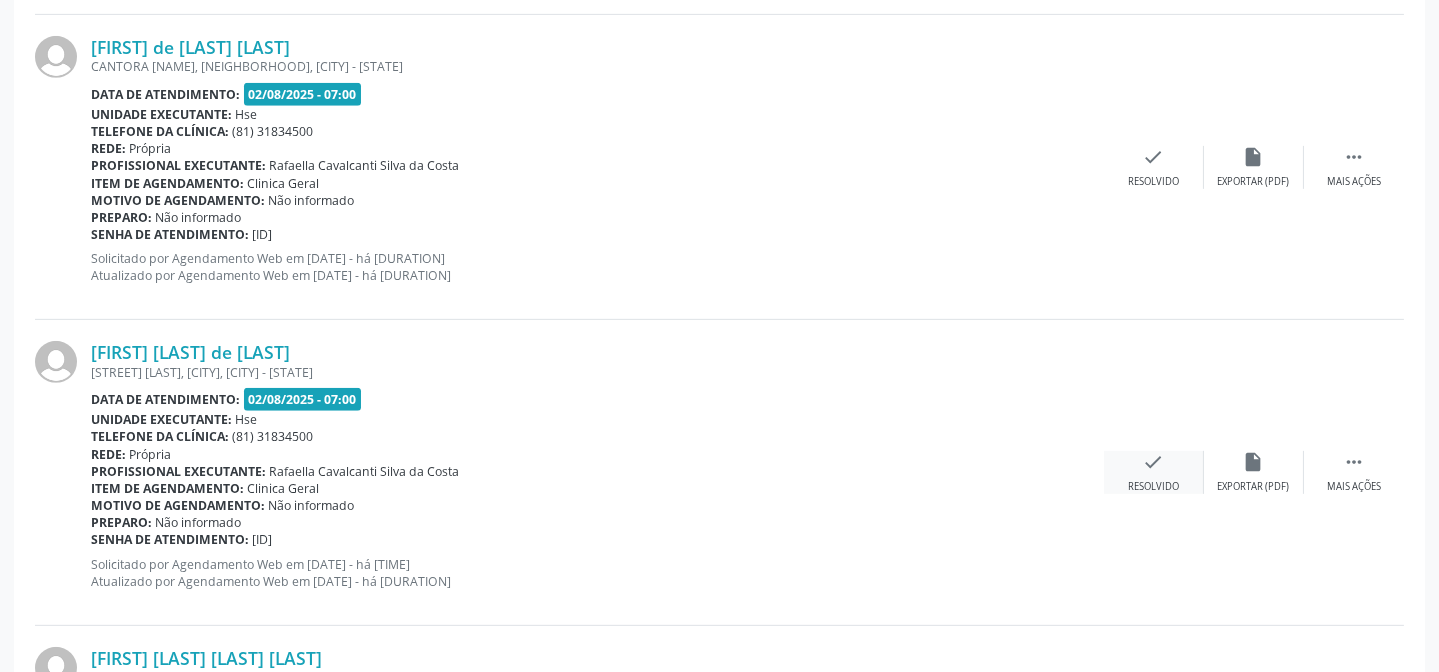 click on "Resolvido" at bounding box center [1153, 487] 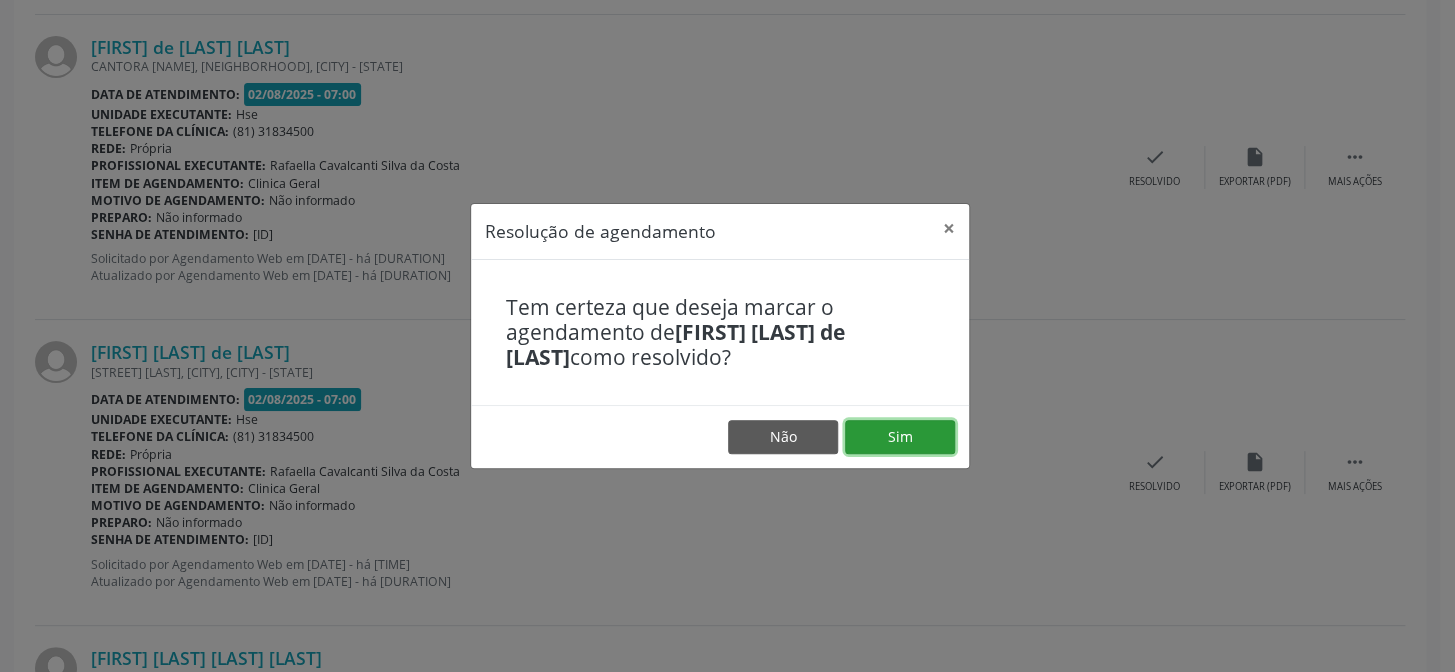 click on "Sim" at bounding box center (900, 437) 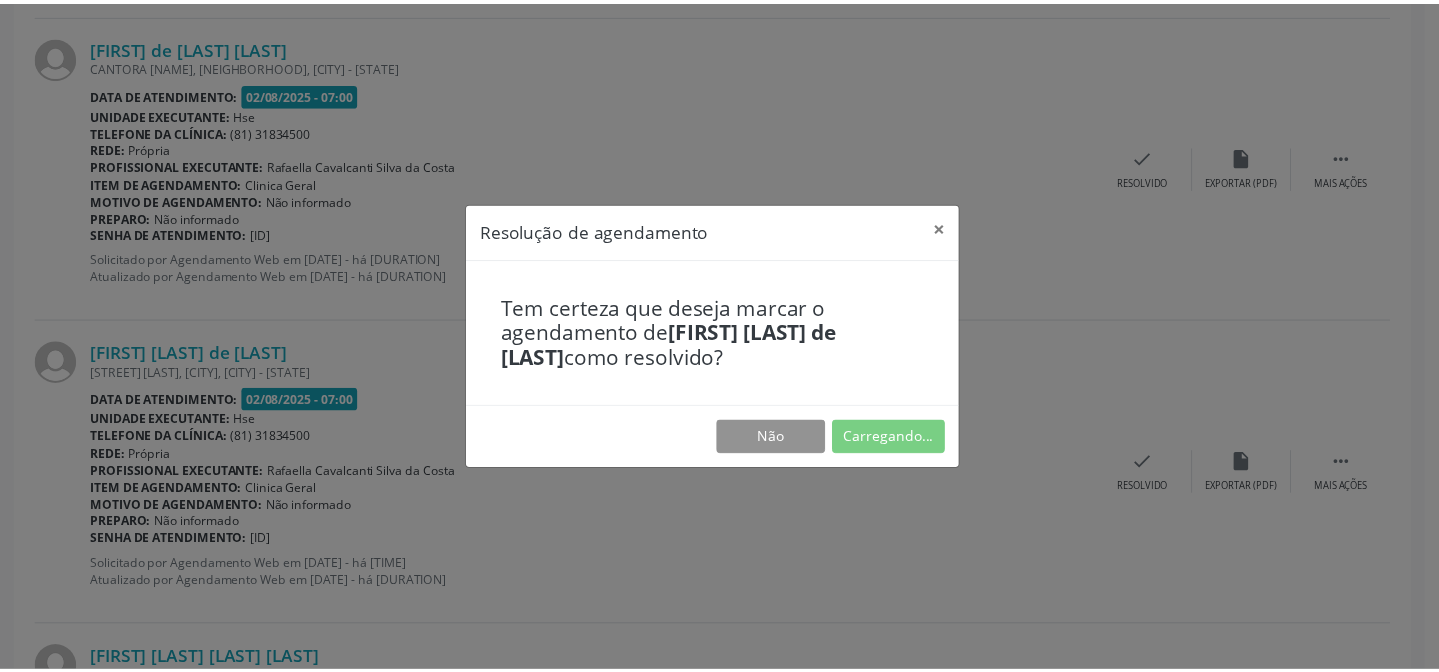 scroll, scrollTop: 179, scrollLeft: 0, axis: vertical 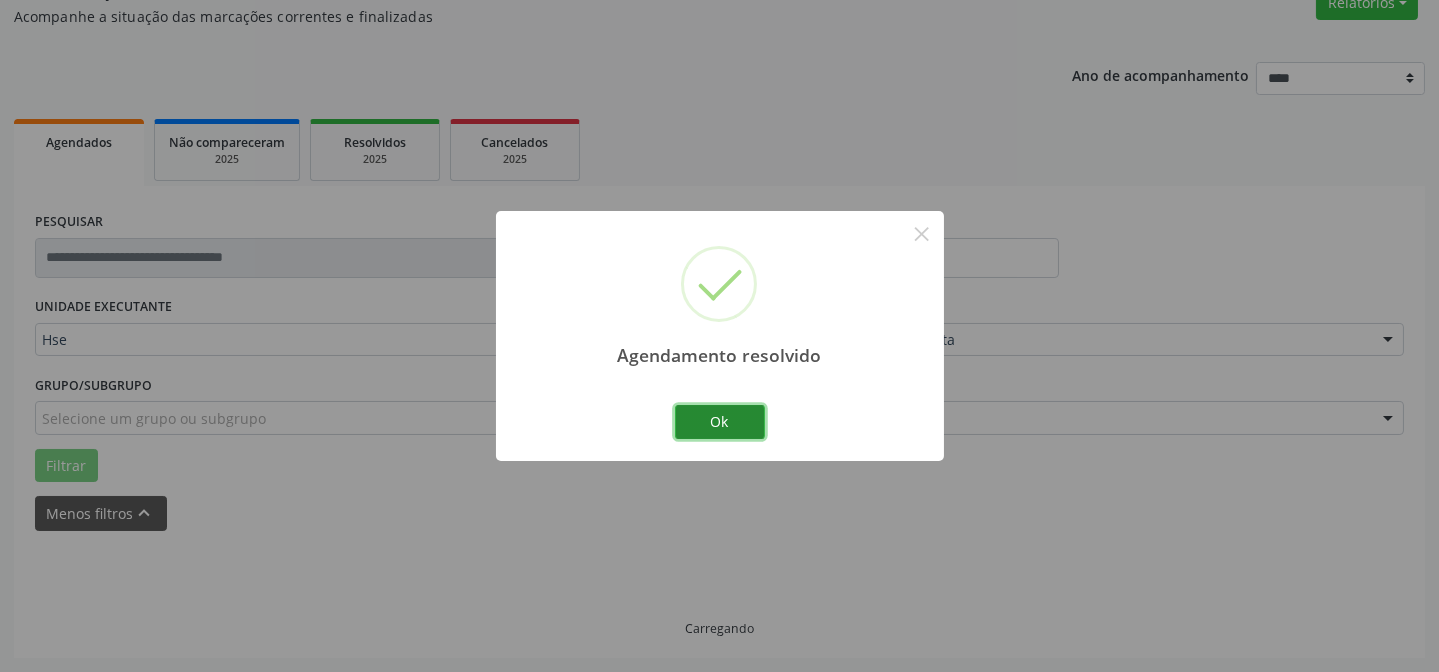 click on "Ok" at bounding box center (720, 422) 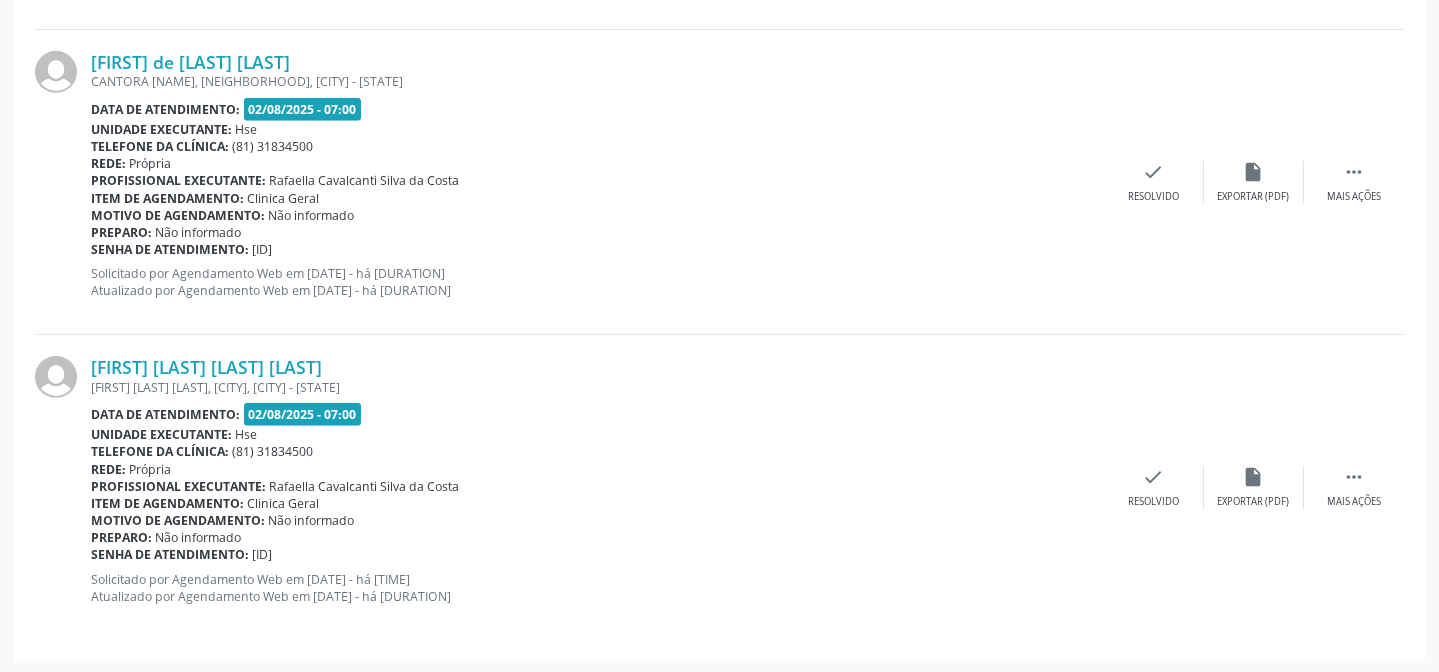 click on "[FIRST] [LAST] [LAST] [LAST]
[STREET] [LAST] [LAST], [CITY], [CITY] - [STATE]
Data de atendimento:
[DATE] - [TIME]
Unidade executante:
Hse
Telefone da clínica:
([PHONE])
Rede:
Própria
Profissional executante:
Rafaella Cavalcanti Silva da Costa
Item de agendamento:
Clinica Geral
Motivo de agendamento:
Não informado
Preparo:
Não informado
Senha de atendimento:
M[NUMBER]
Solicitado por Agendamento Web em [DATE] - há [TIME]
Atualizado por Agendamento Web em [DATE] - há [TIME]

Mais ações
insert_drive_file
Exportar (PDF)
check
Resolvido" at bounding box center [719, 487] 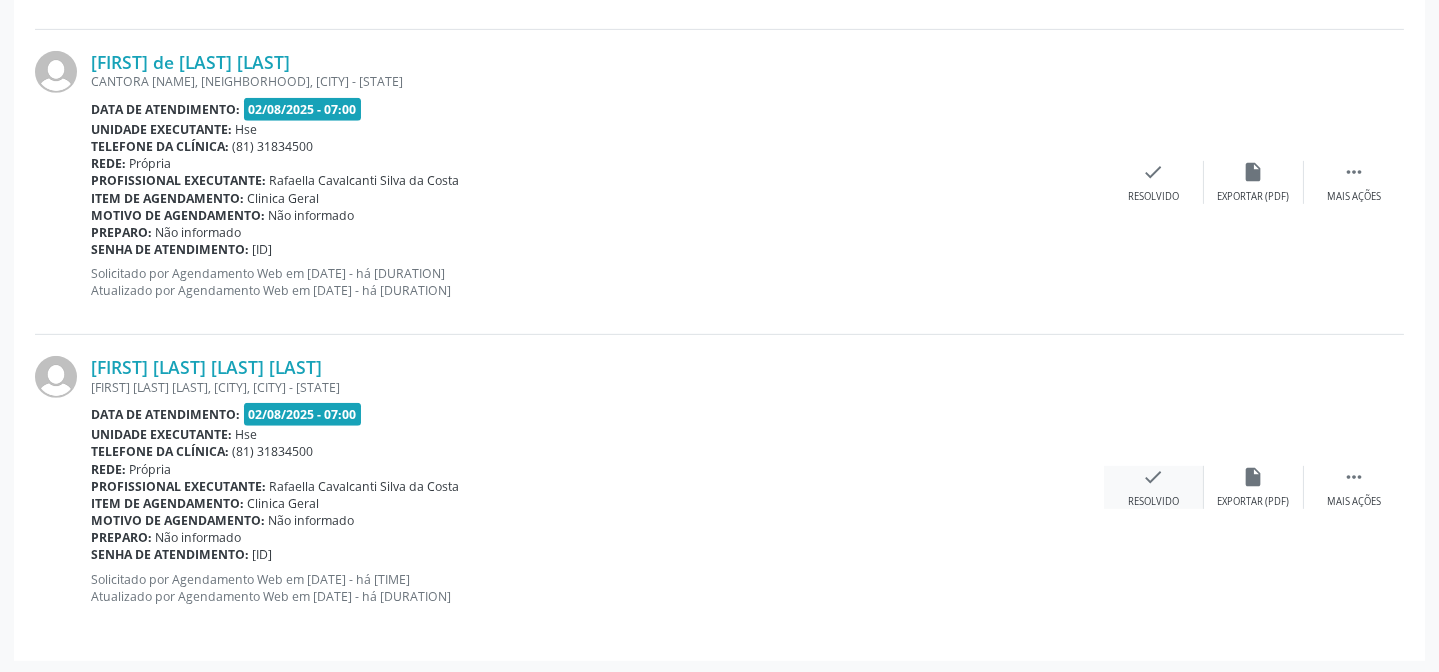 click on "Resolvido" at bounding box center [1153, 502] 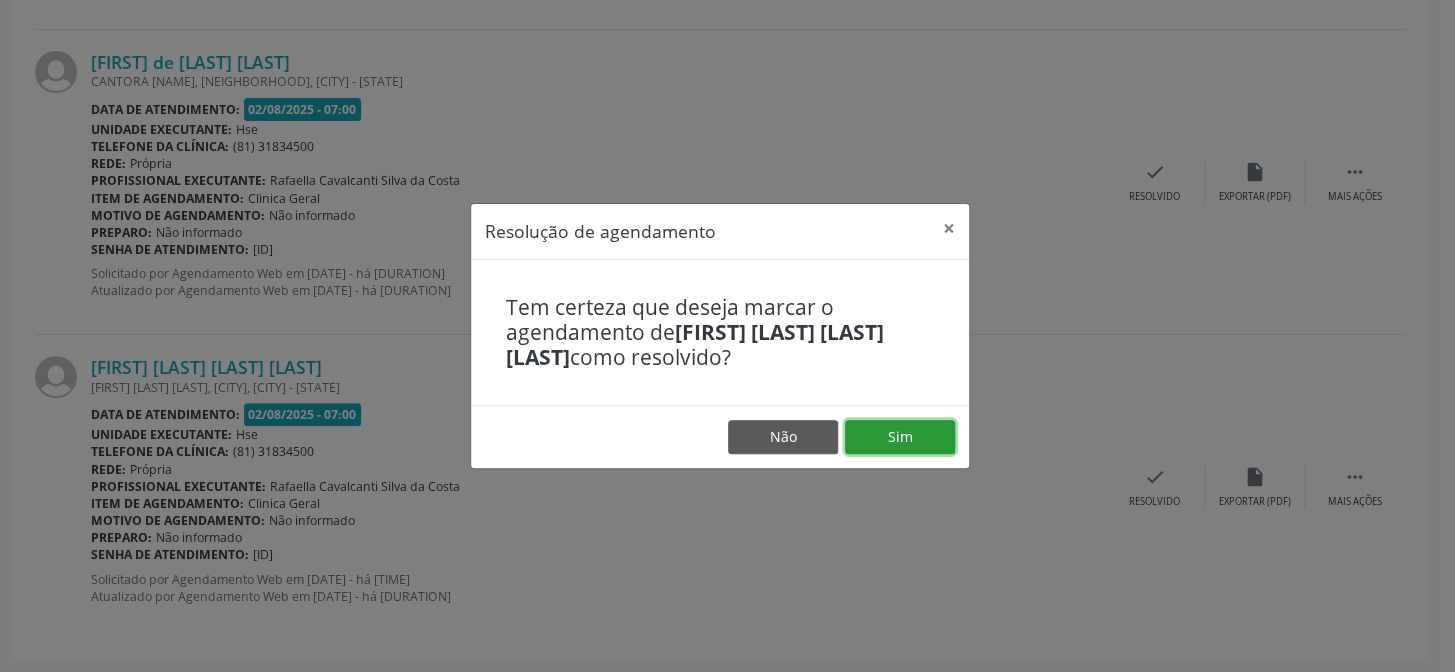 click on "Sim" at bounding box center (900, 437) 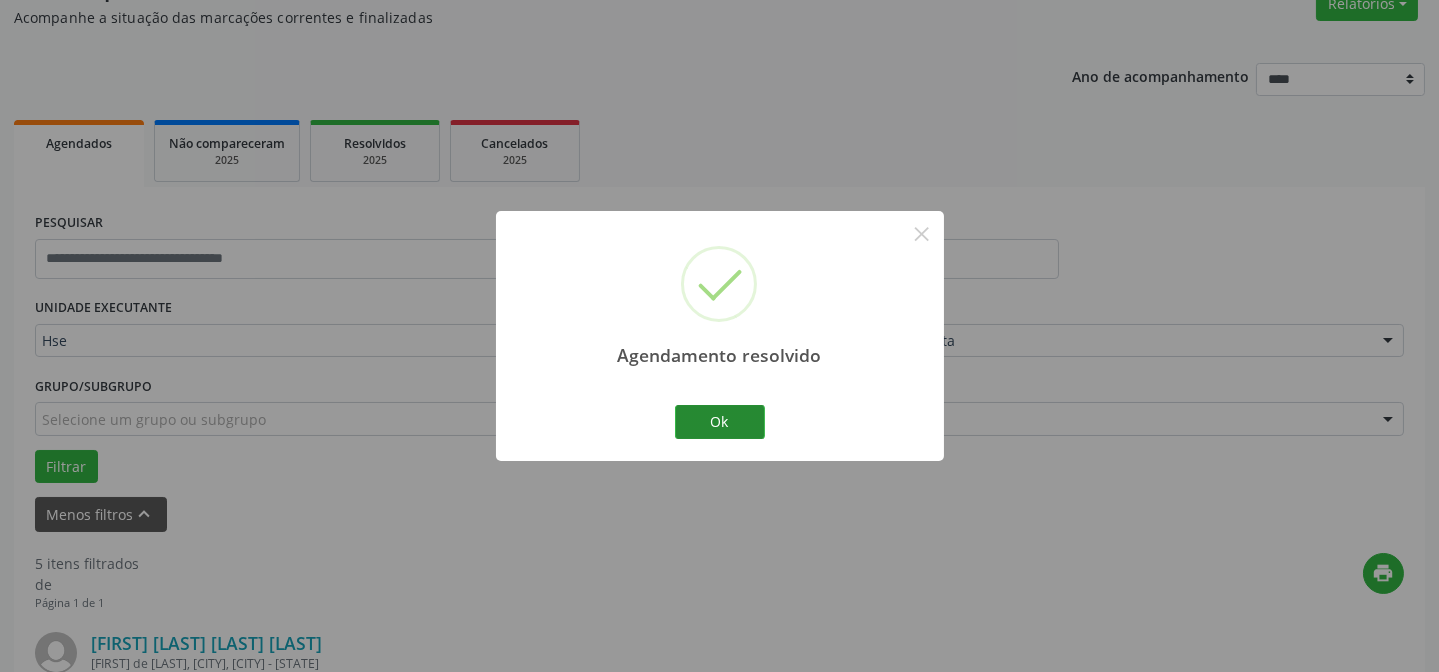 scroll, scrollTop: 1677, scrollLeft: 0, axis: vertical 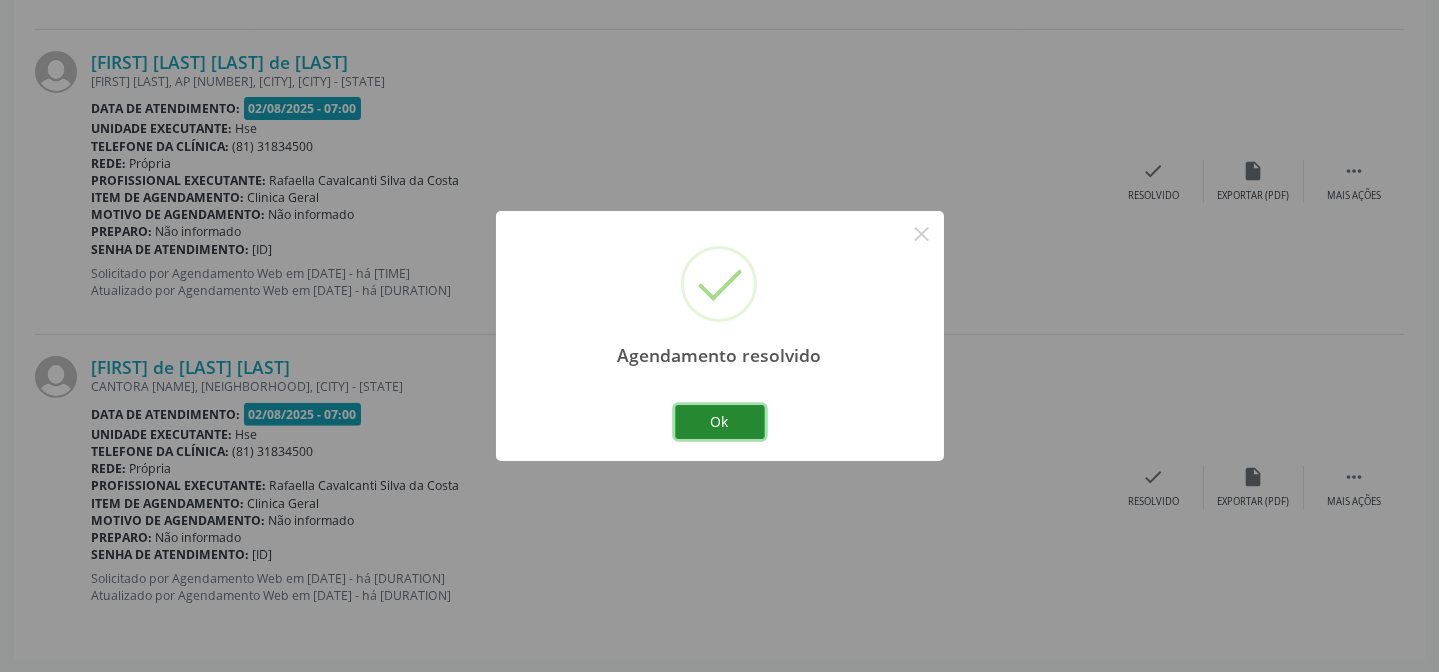 click on "Ok" at bounding box center (720, 422) 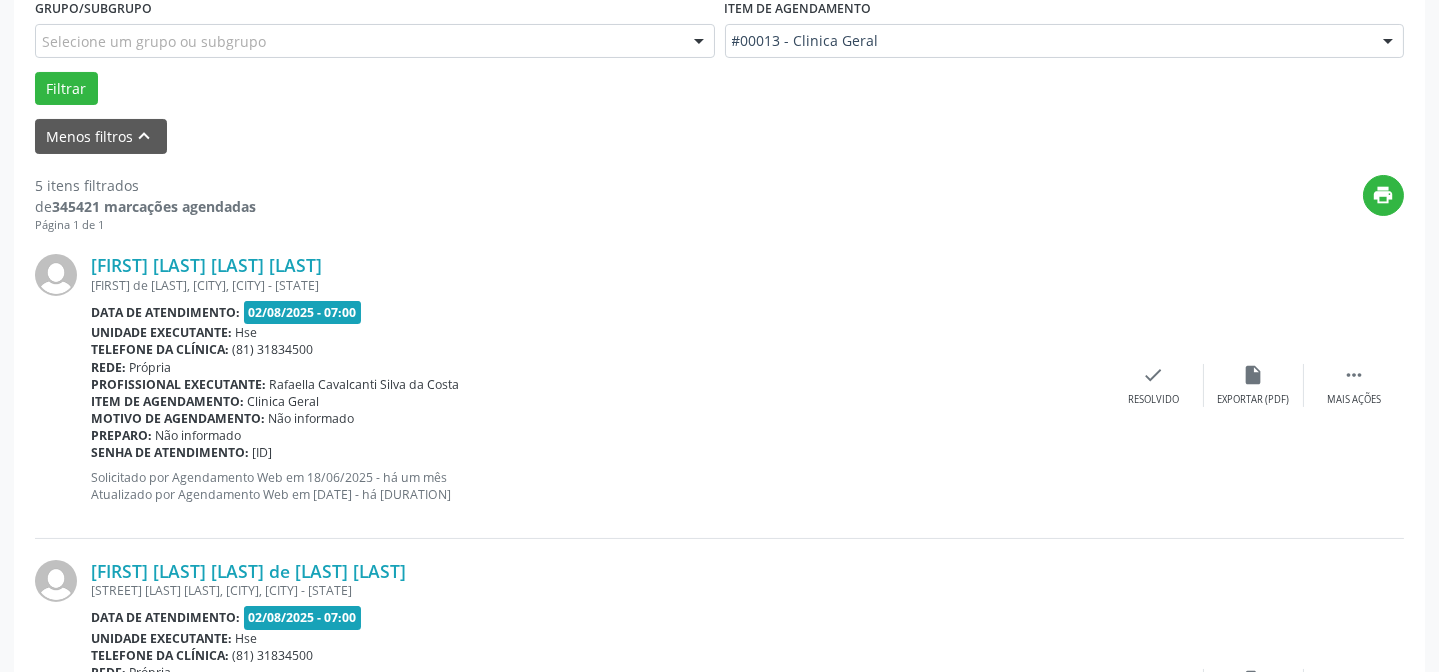 scroll, scrollTop: 531, scrollLeft: 0, axis: vertical 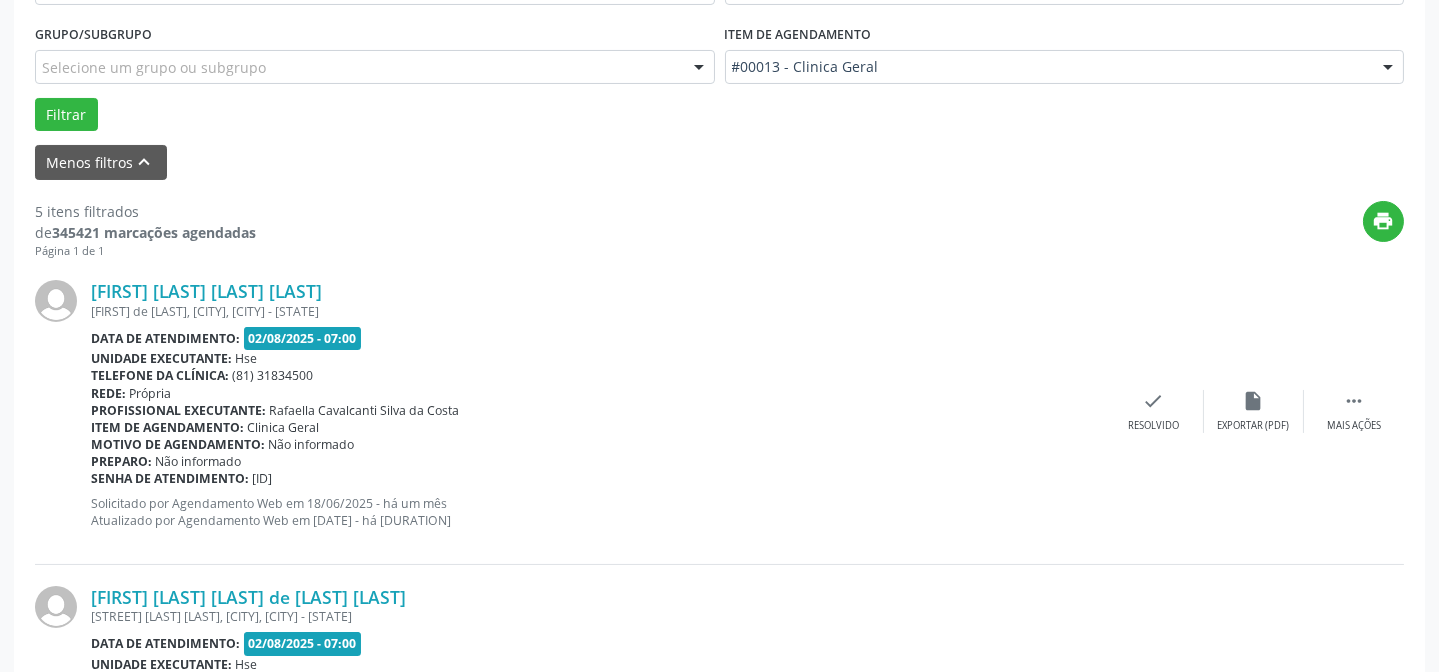 click on "**********" at bounding box center (719, 699) 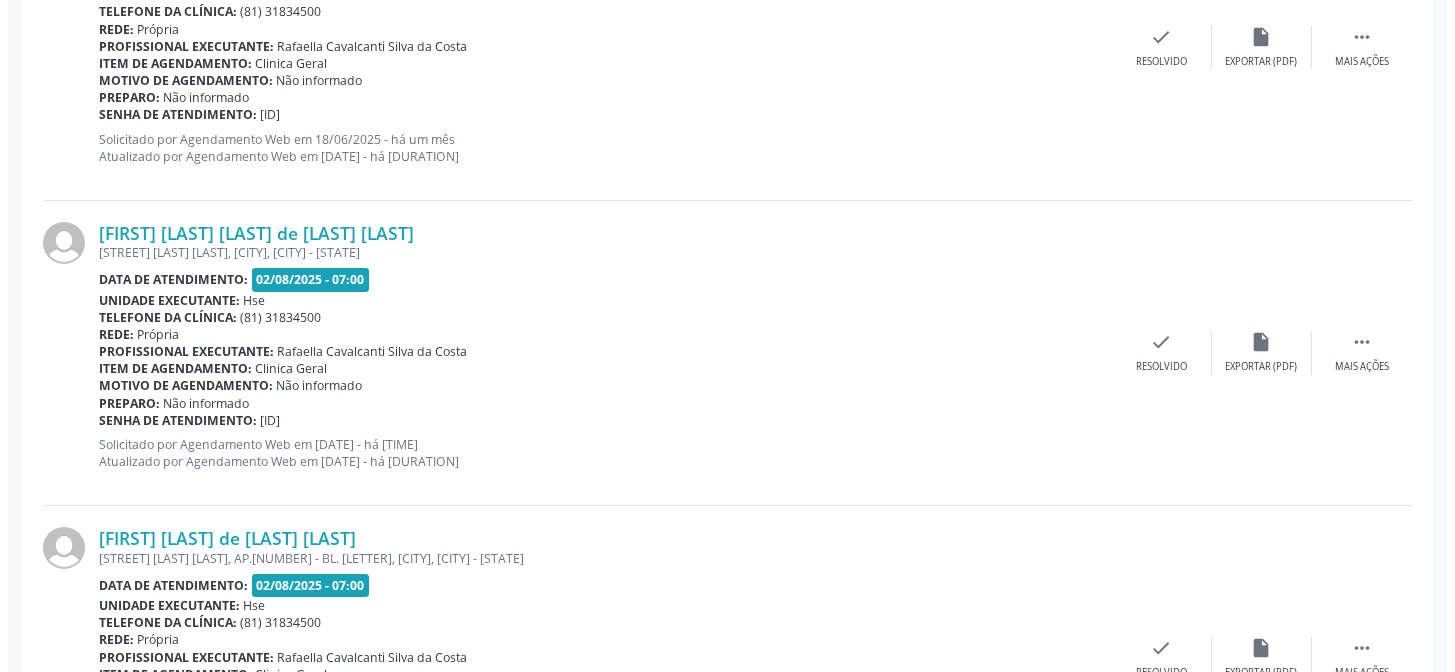 scroll, scrollTop: 986, scrollLeft: 0, axis: vertical 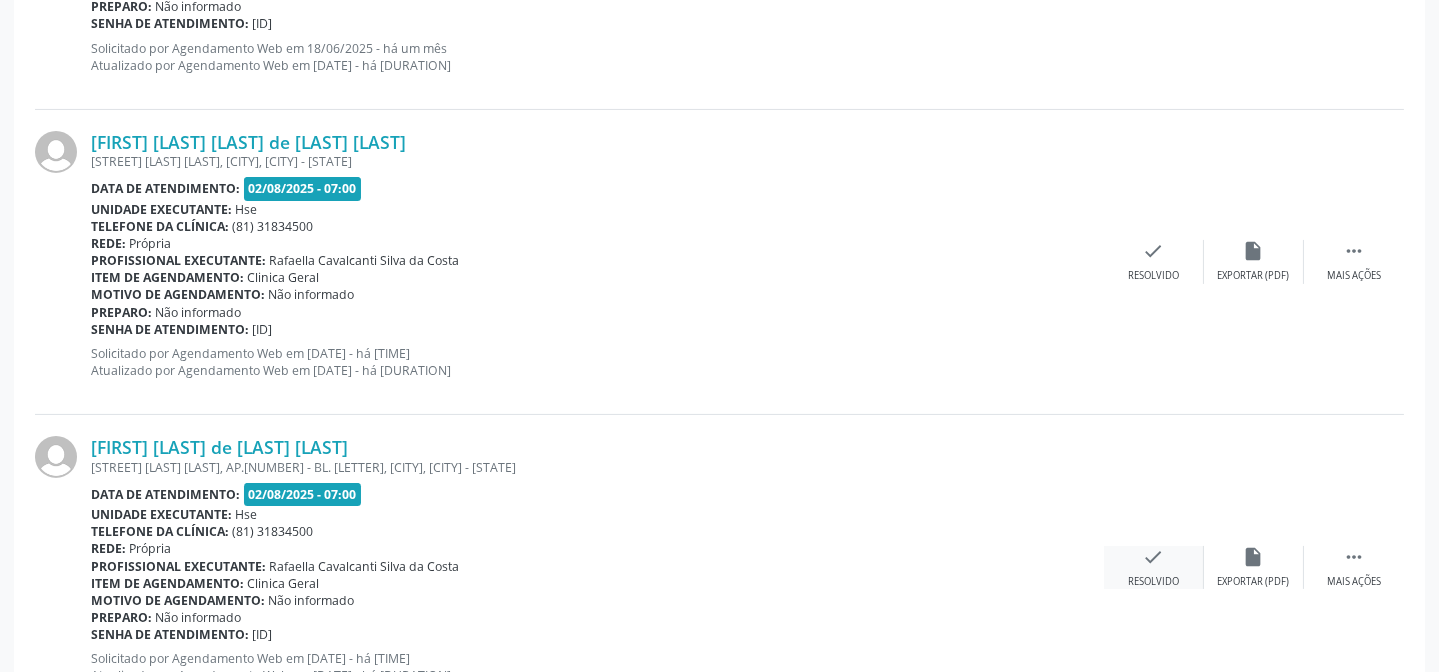 click on "check
Resolvido" at bounding box center (1154, 567) 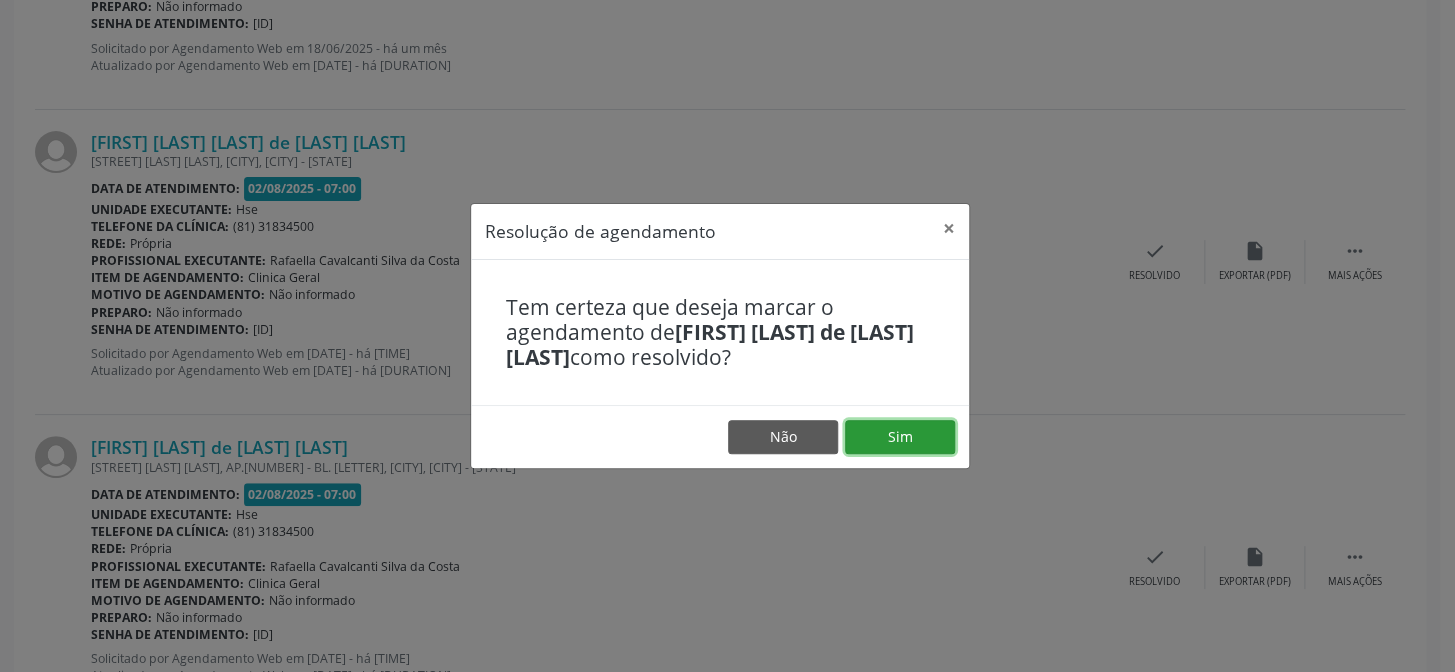 click on "Sim" at bounding box center [900, 437] 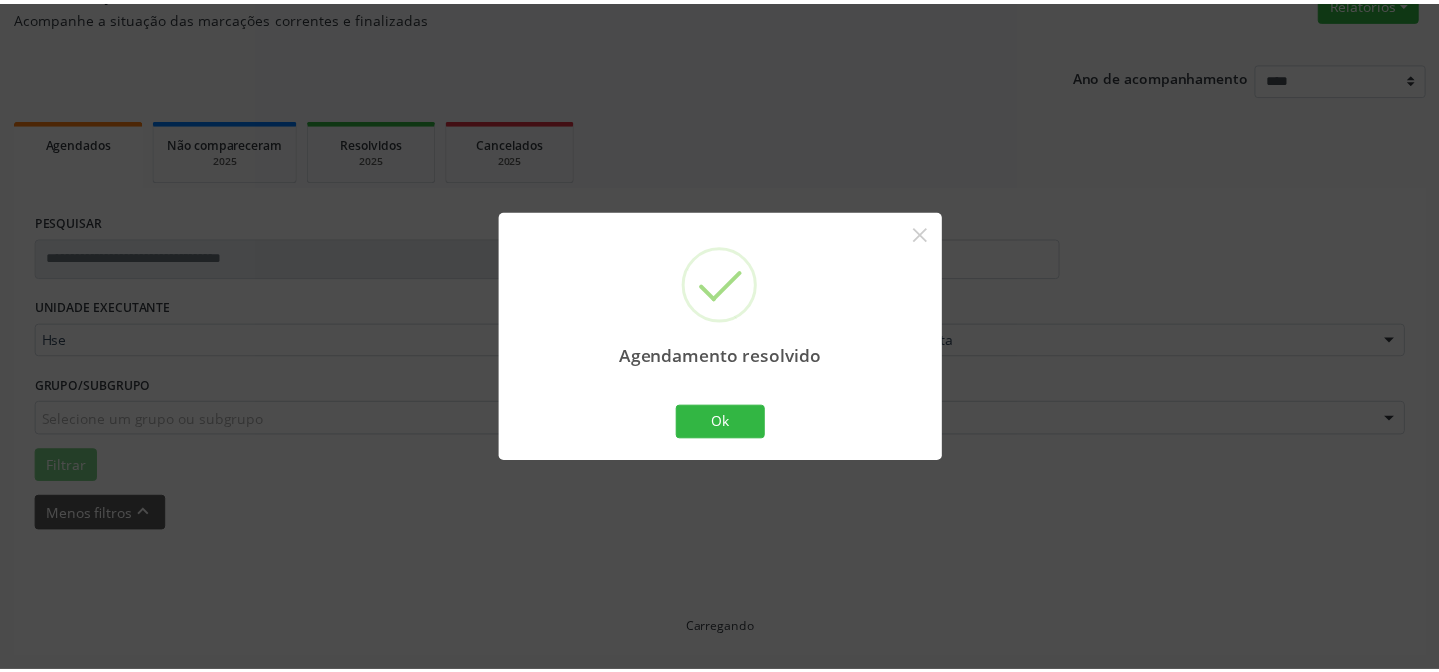scroll, scrollTop: 179, scrollLeft: 0, axis: vertical 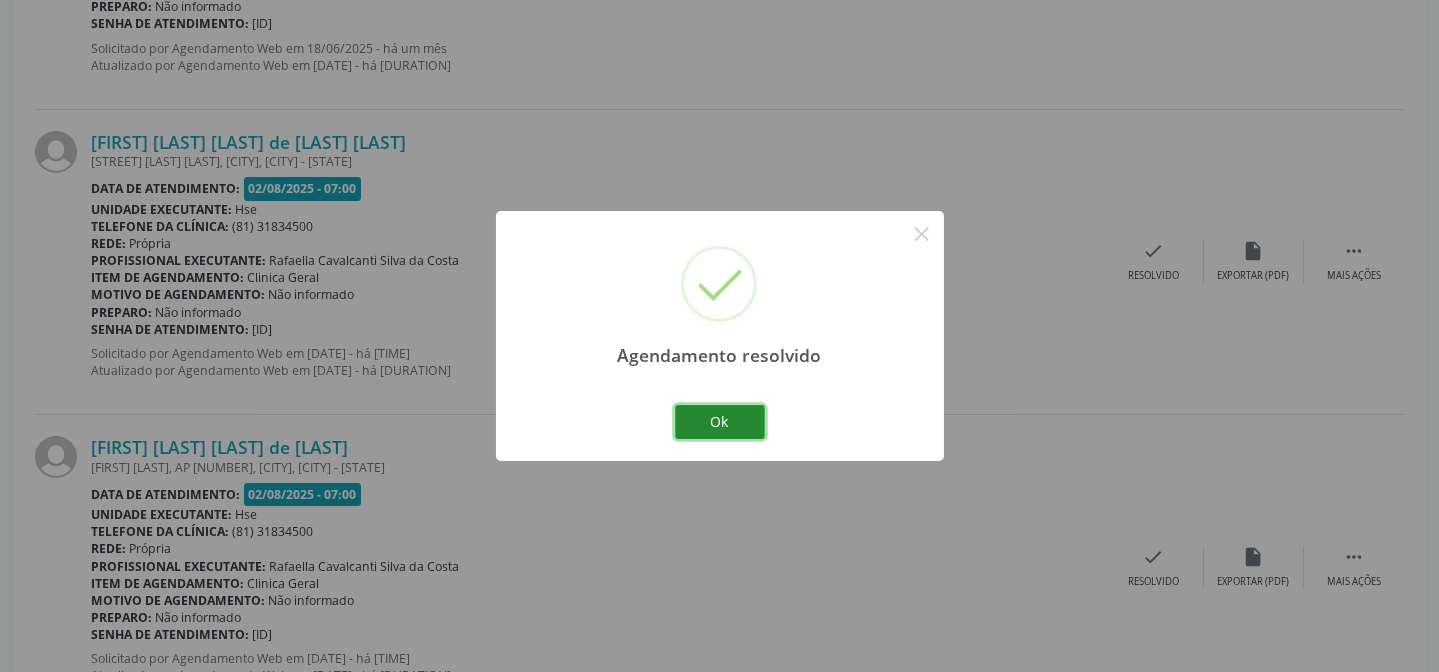 click on "Ok" at bounding box center [720, 422] 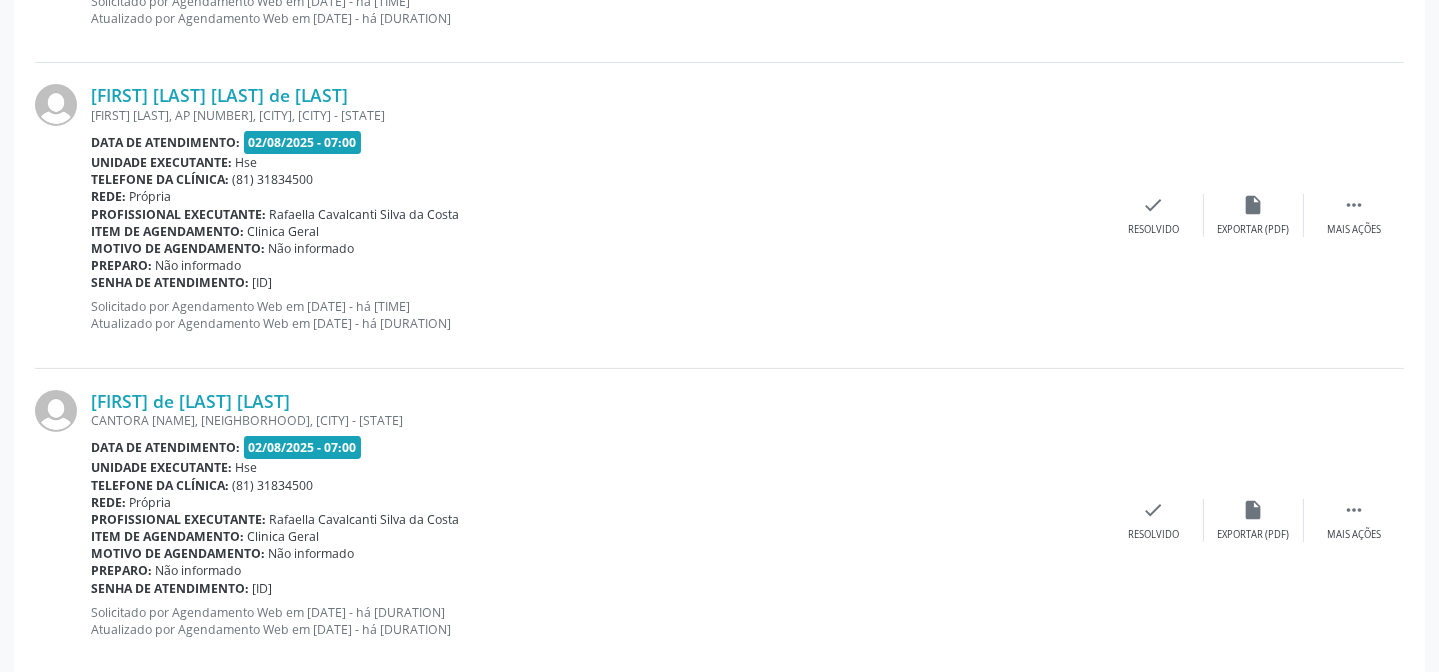 scroll, scrollTop: 1350, scrollLeft: 0, axis: vertical 